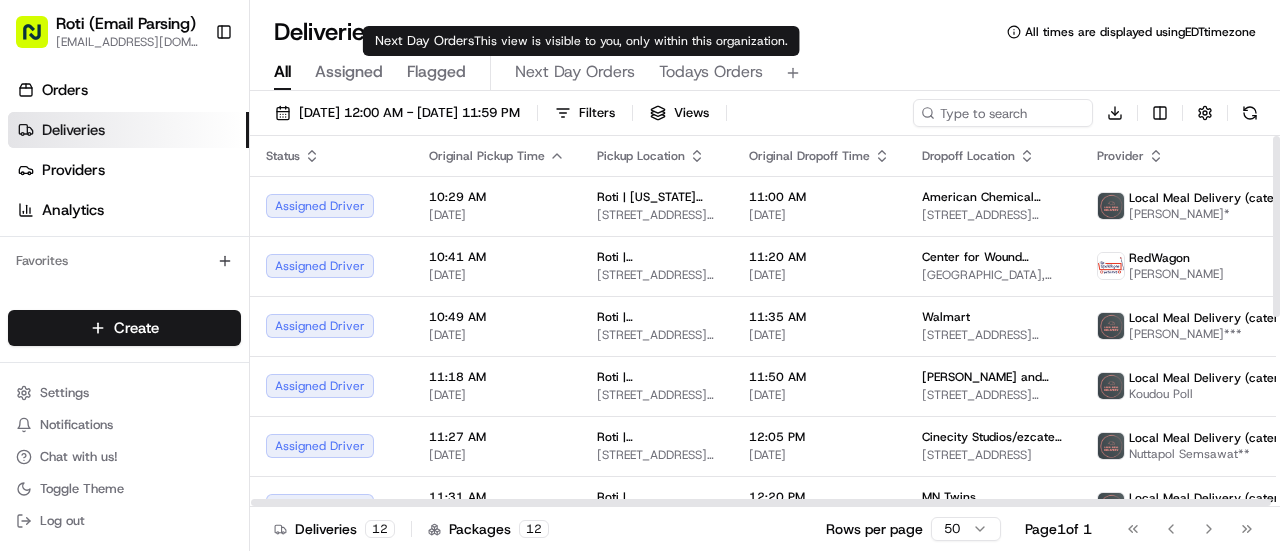 scroll, scrollTop: 0, scrollLeft: 0, axis: both 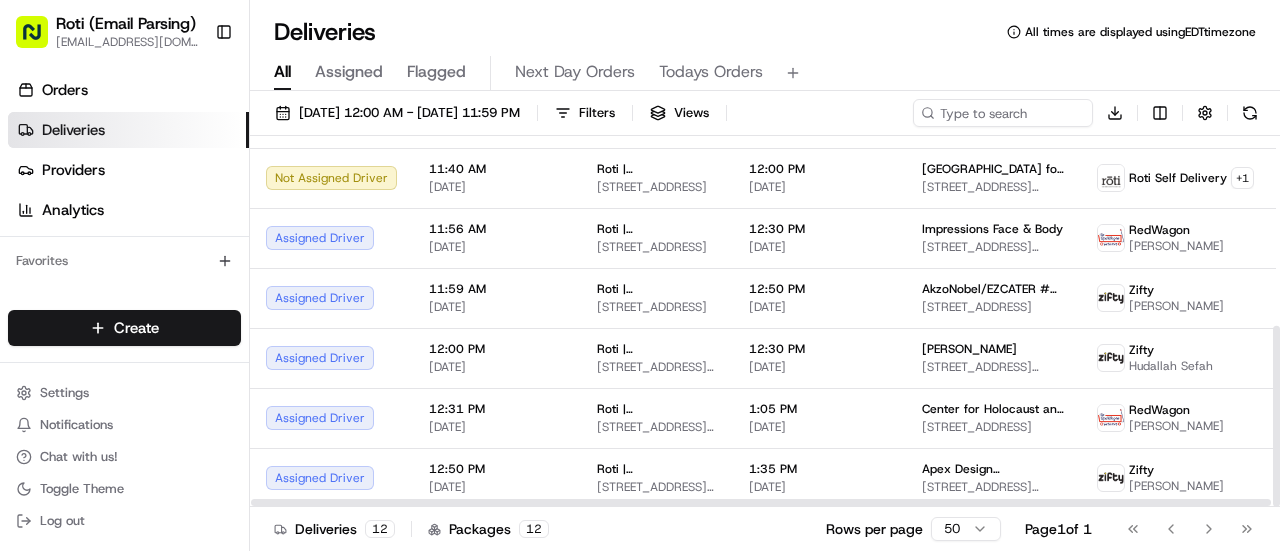 drag, startPoint x: 1279, startPoint y: 204, endPoint x: 1247, endPoint y: 435, distance: 233.20592 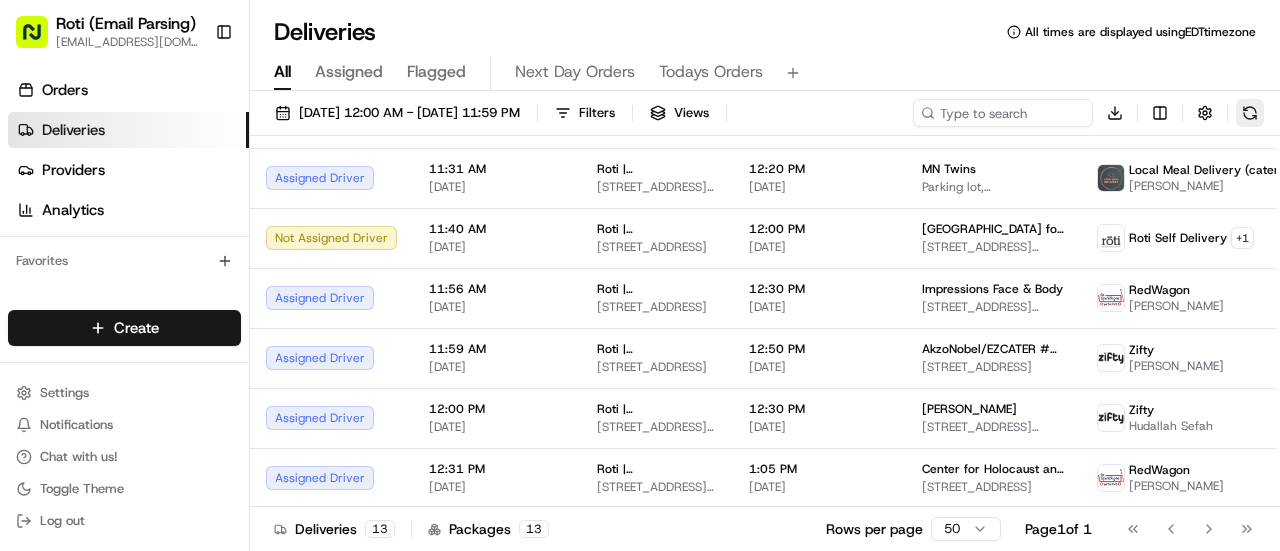 click at bounding box center (1250, 113) 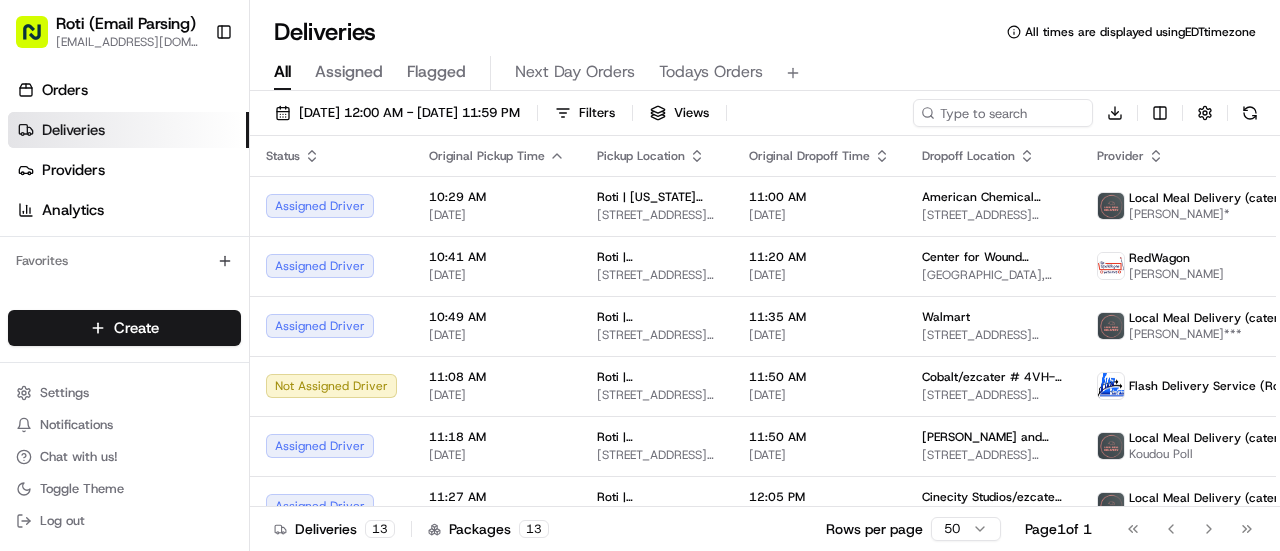 click on "07/11/2025 12:00 AM - 07/11/2025 11:59 PM Filters Views Download Status Original Pickup Time Pickup Location Original Dropoff Time Dropoff Location Provider Action Assigned Driver 10:29 AM 07/11/2025 Roti | Pennsylvania Ave 1747 Pennsylvania Ave NW, Washington, DC 20006, USA 11:00 AM 07/11/2025 American Chemical Society 1155 16th St NW, Washington, DC 20036, USA Local Meal Delivery (catering) Abel Ademe* Assigned Driver 10:41 AM 07/11/2025 Roti | K Street 1629 K St NW, Washington, DC 20006, USA 11:20 AM 07/11/2025 Center for Wound Healing Medstar Gtown/EZCater# 7P1-95F Main Building, 3800 Reservoir Rd NW 1st Floor, Washington, DC 20007, USA RedWagon Latoya Storey Assigned Driver 10:49 AM 07/11/2025 Roti | F Street 1311 F St NW, Washington, DC 20004, USA 11:35 AM 07/11/2025 Walmart 80 M St SE #700, Washington, DC 20003, USA Local Meal Delivery (catering) Pauline Cagadas*** Not Assigned Driver 11:08 AM 07/11/2025 Roti | K Street 1629 K St NW, Washington, DC 20006, USA 11:50 AM 07/11/2025 + 1 Assigned Driver + 1" at bounding box center (765, 323) 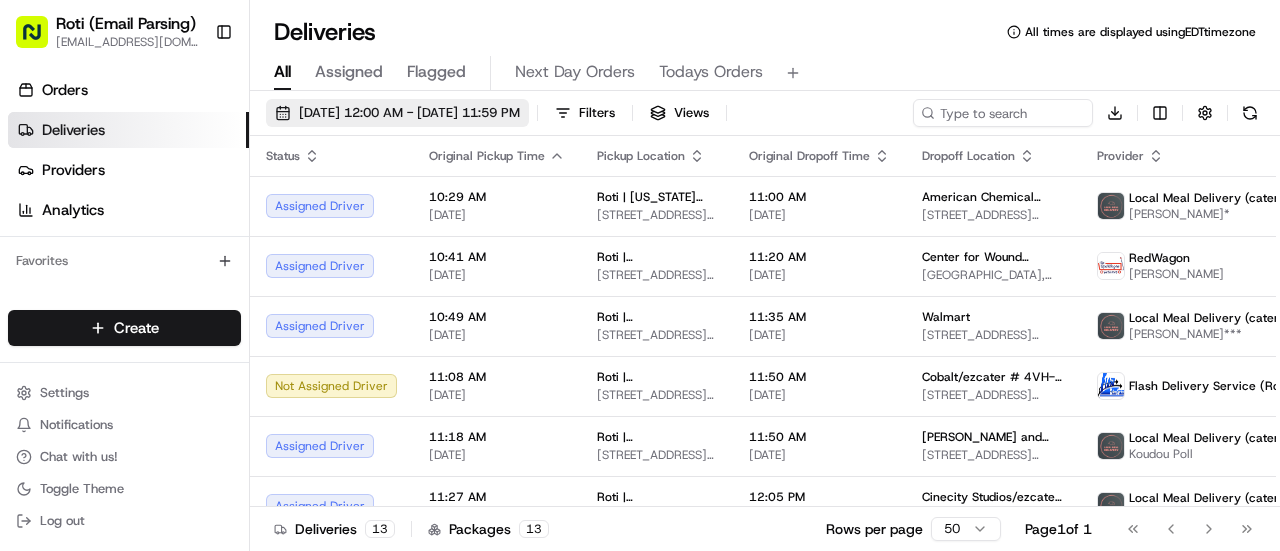 click on "07/11/2025 12:00 AM - 07/11/2025 11:59 PM" at bounding box center [409, 113] 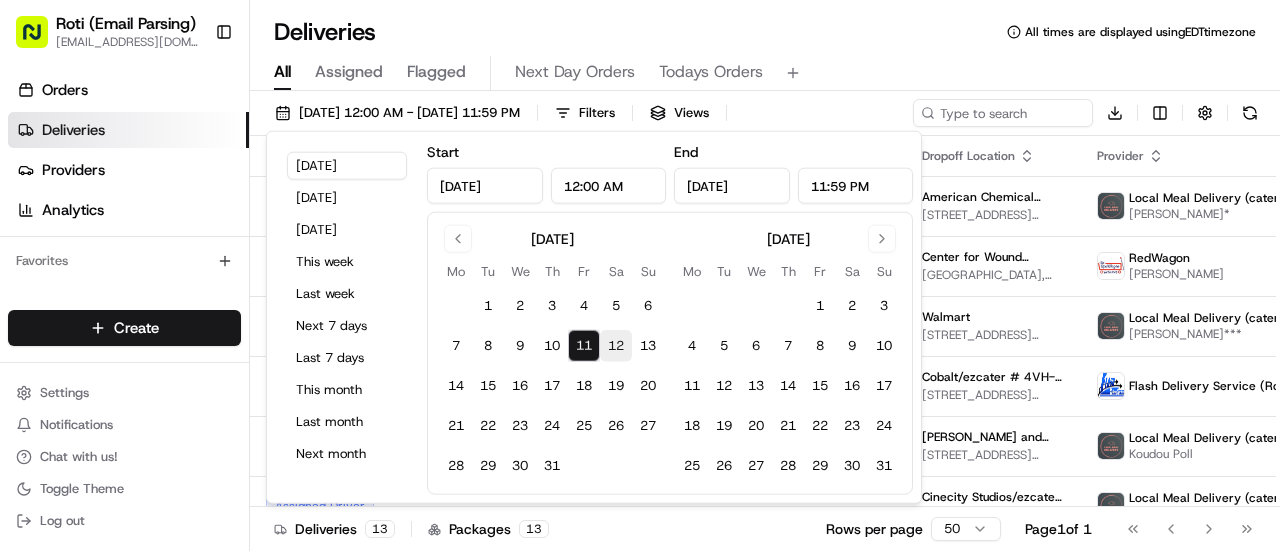 click on "12" at bounding box center [616, 346] 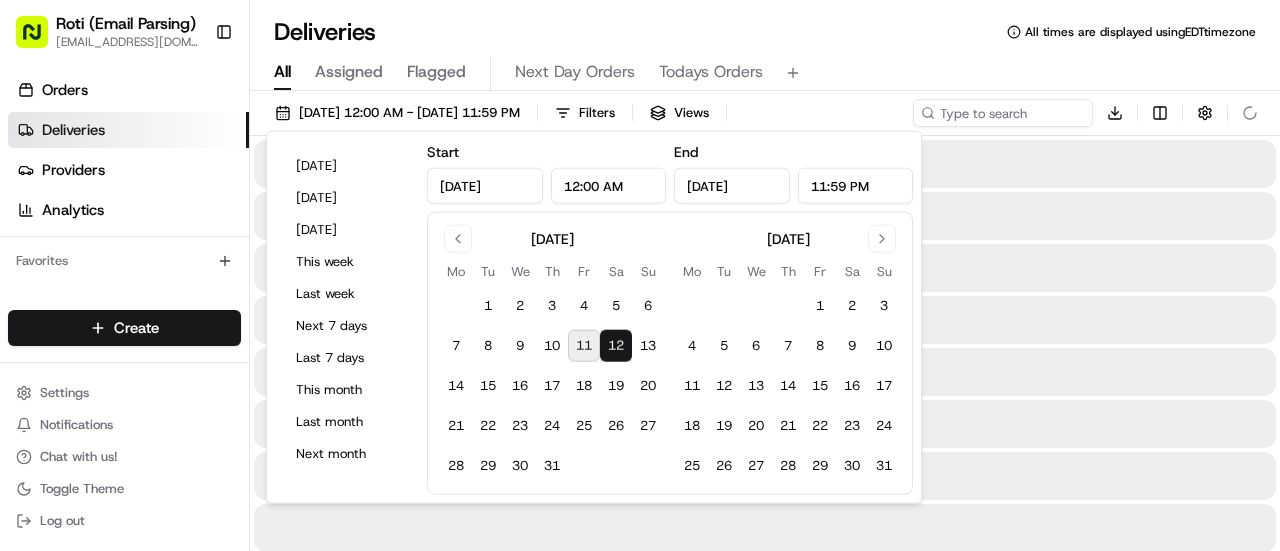 click on "12" at bounding box center (616, 346) 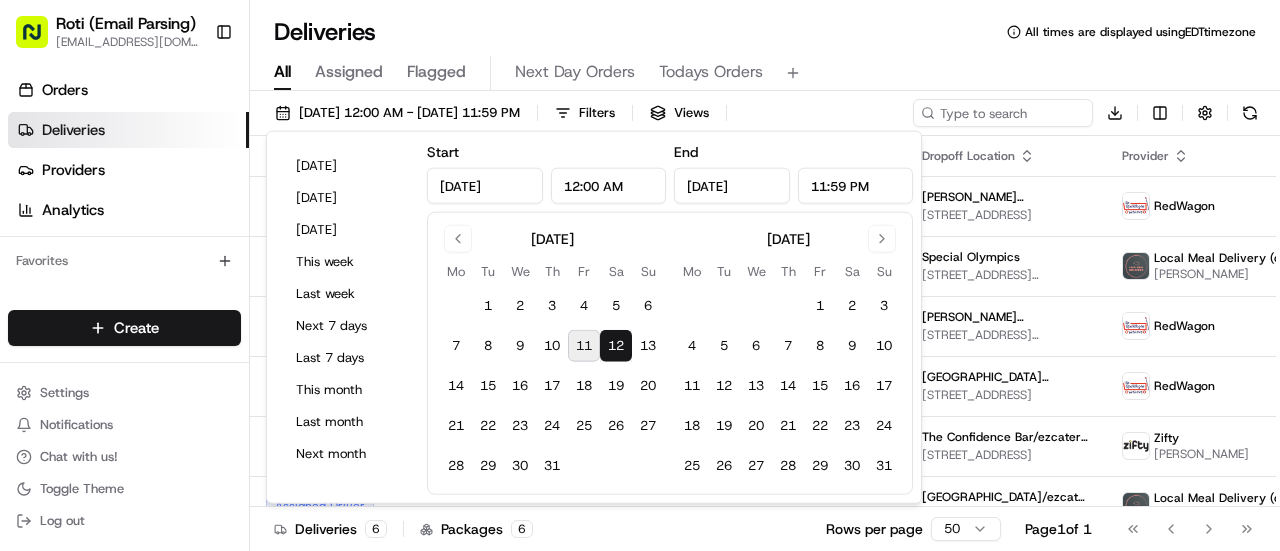 click on "Deliveries All times are displayed using  EDT  timezone" at bounding box center (765, 32) 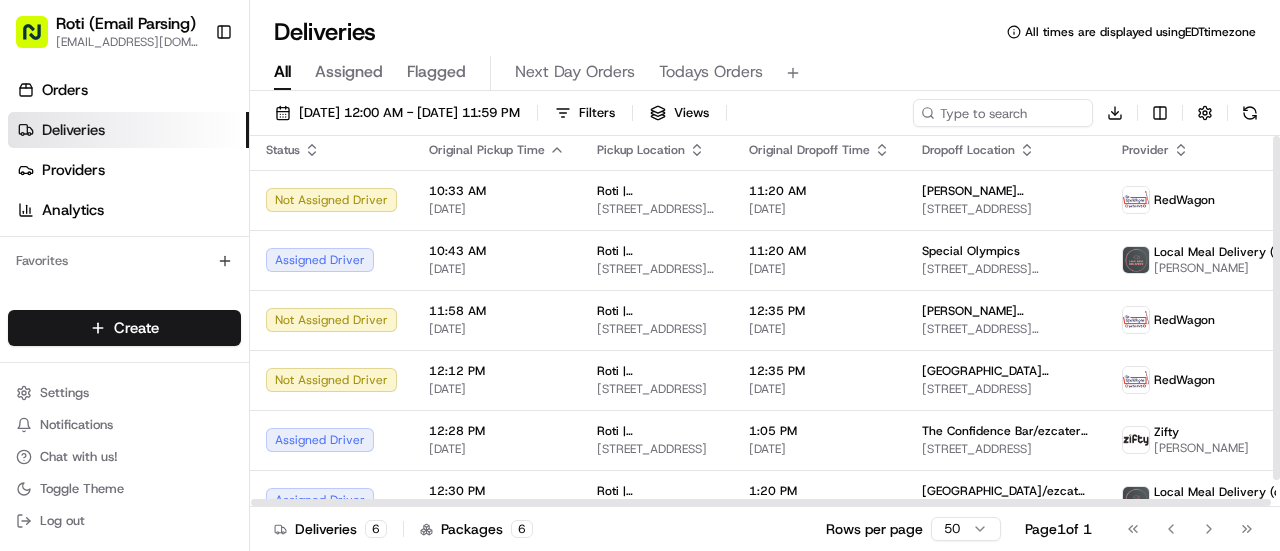 scroll, scrollTop: 0, scrollLeft: 0, axis: both 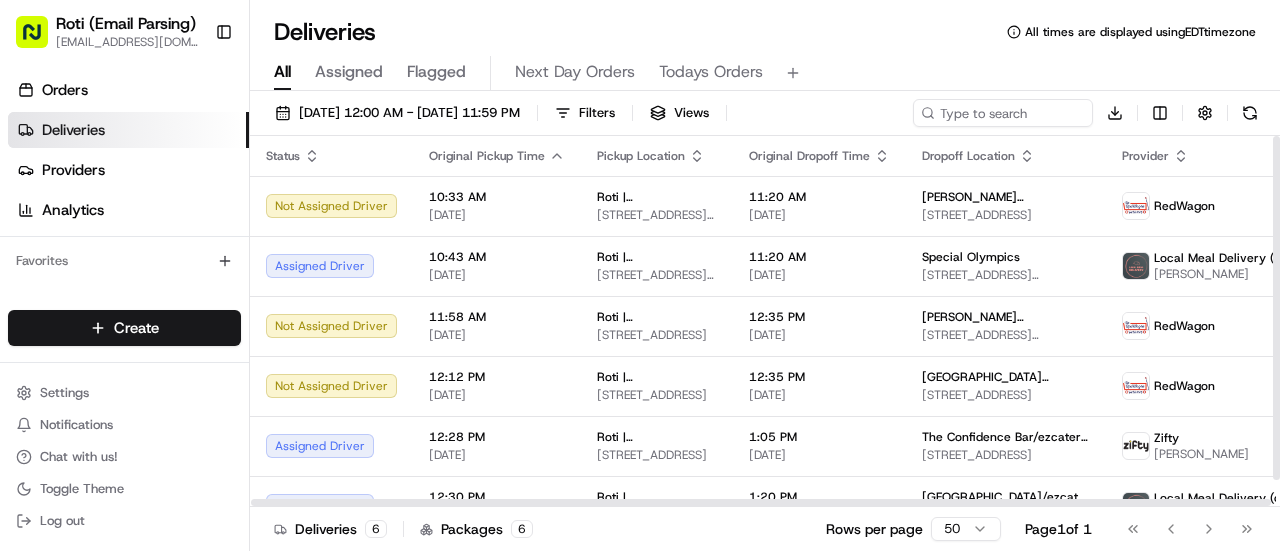 drag, startPoint x: 1279, startPoint y: 255, endPoint x: 1279, endPoint y: 203, distance: 52 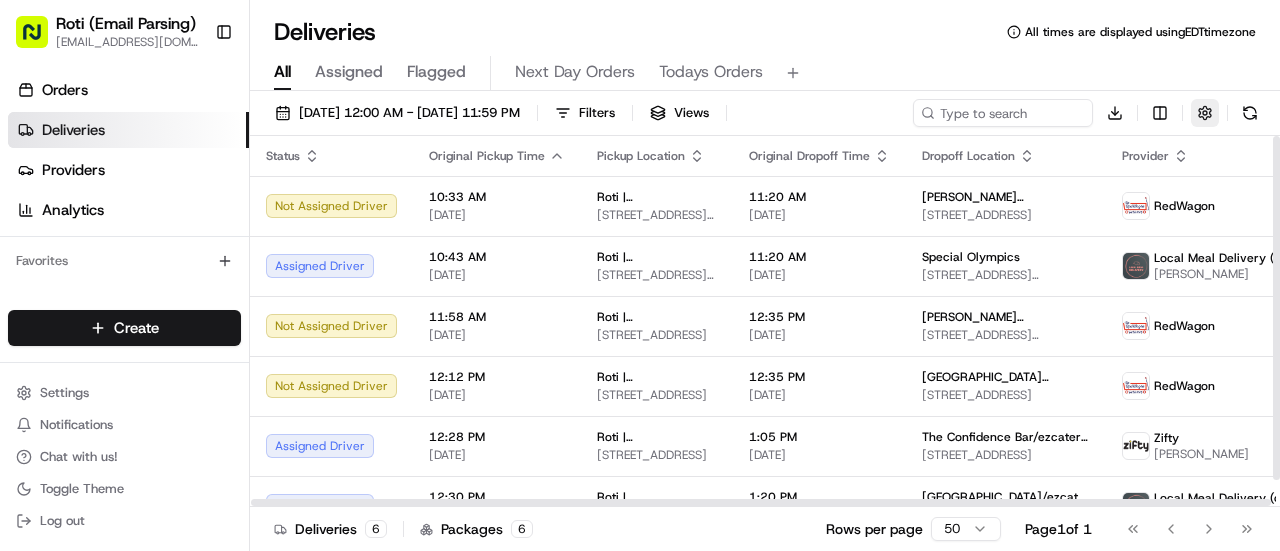 click at bounding box center (1205, 113) 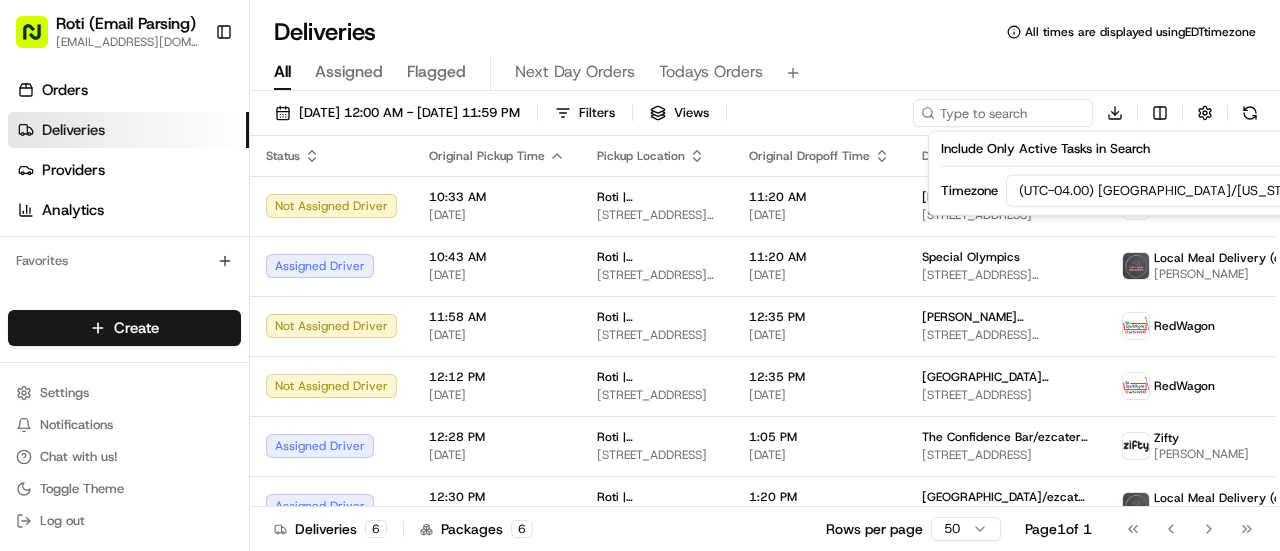 click on "Roti (Email Parsing) sbroadhead@roti.com Toggle Sidebar Orders Deliveries Providers Analytics Favorites Main Menu Members & Organization Organization Users Roles Preferences Customization Tracking Orchestration Automations Dispatch Strategy Locations Pickup Locations Dropoff Locations Billing Billing Refund Requests Integrations Notification Triggers Webhooks API Keys Request Logs Create Settings Notifications Chat with us! Toggle Theme Log out Deliveries All times are displayed using  EDT  timezone All Assigned Flagged Next Day Orders Todays Orders 07/12/2025 12:00 AM - 07/12/2025 11:59 PM Filters Views Download Status Original Pickup Time Pickup Location Original Dropoff Time Dropoff Location Provider Action Not Assigned Driver 10:33 AM 07/12/2025 Roti | University of MN 614 Washington Ave SE, Minneapolis, MN 55414, USA 11:20 AM 07/12/2025 Maria Margarita Valley 4240 Royce St NE, Minneapolis, MN 55421, USA RedWagon Assigned Driver 10:43 AM 07/12/2025 Roti | F Street 11:20 AM 07/12/2025 Zifty" at bounding box center [640, 275] 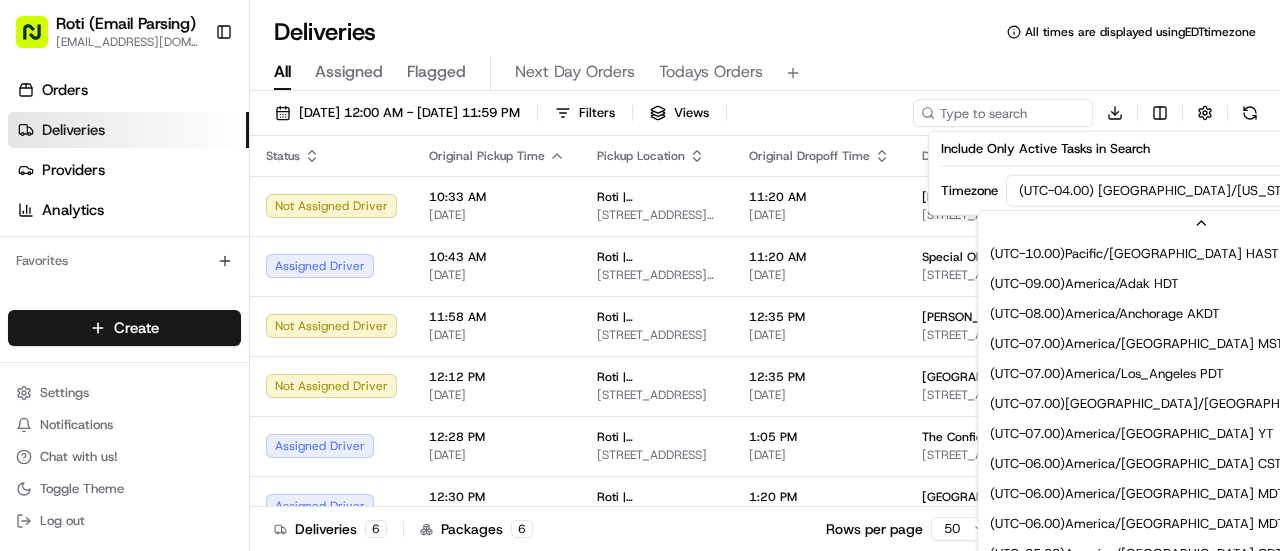 scroll, scrollTop: 119, scrollLeft: 0, axis: vertical 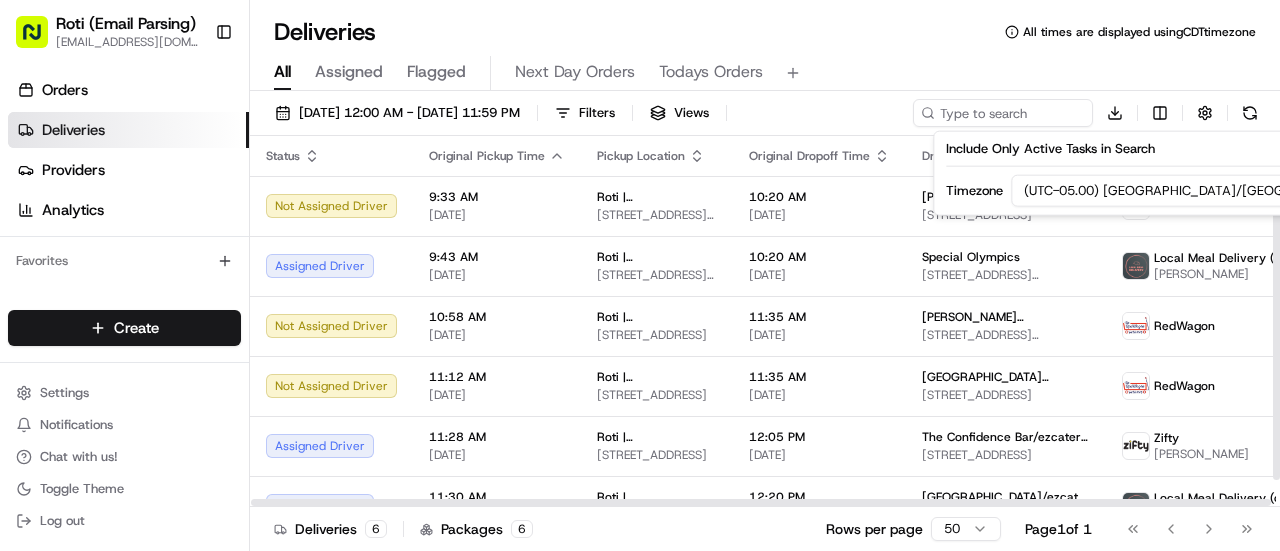 click on "Deliveries All times are displayed using  CDT  timezone" at bounding box center [765, 32] 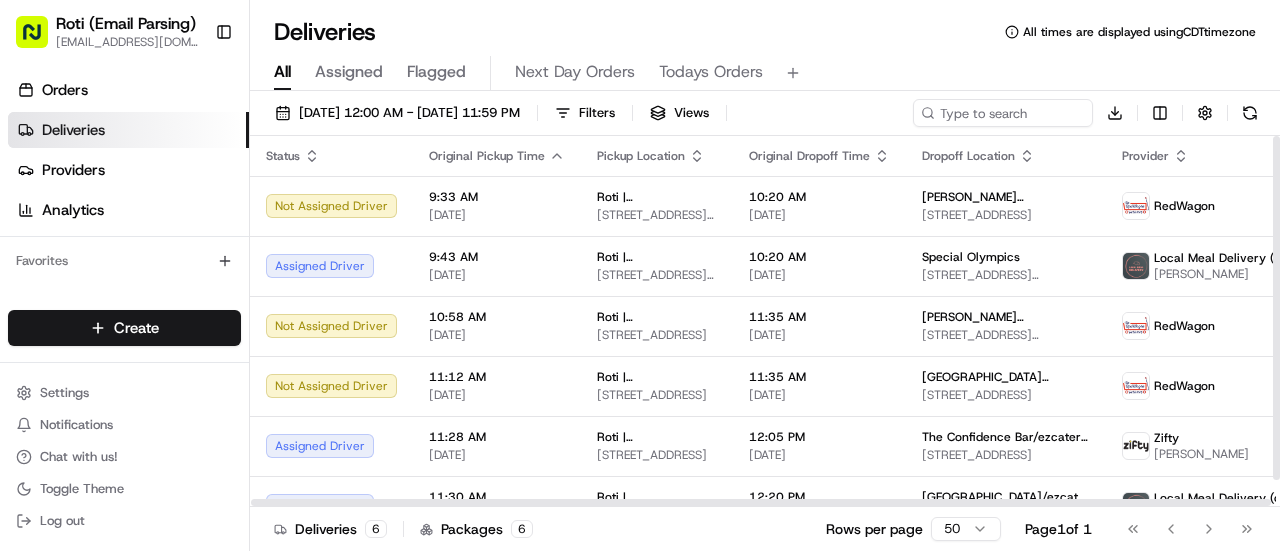 scroll, scrollTop: 28, scrollLeft: 0, axis: vertical 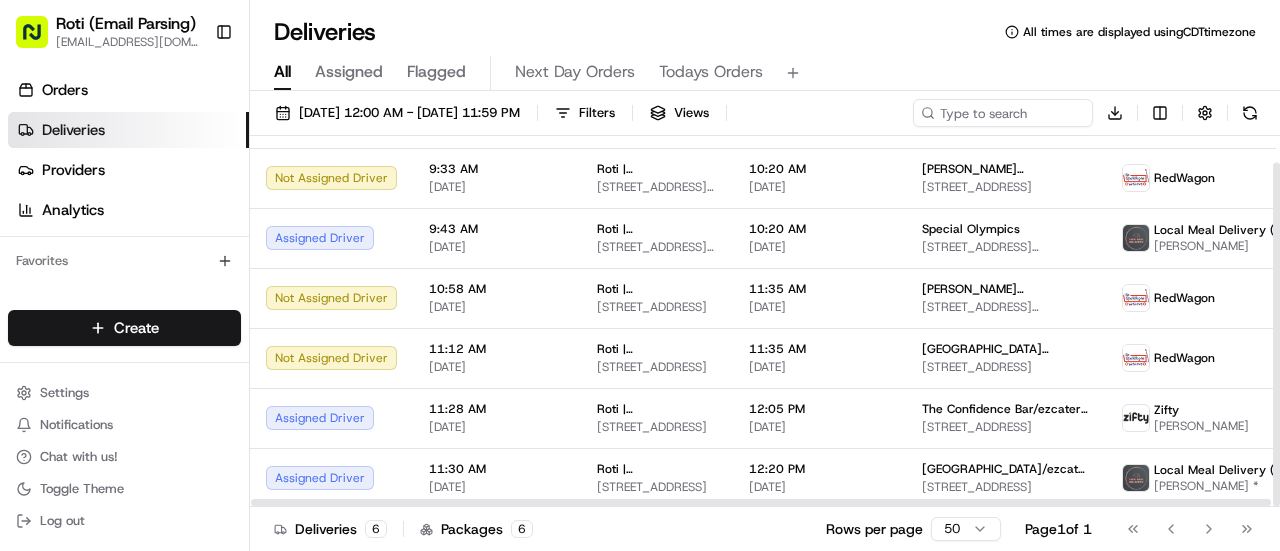 drag, startPoint x: 1279, startPoint y: 202, endPoint x: 1279, endPoint y: 283, distance: 81 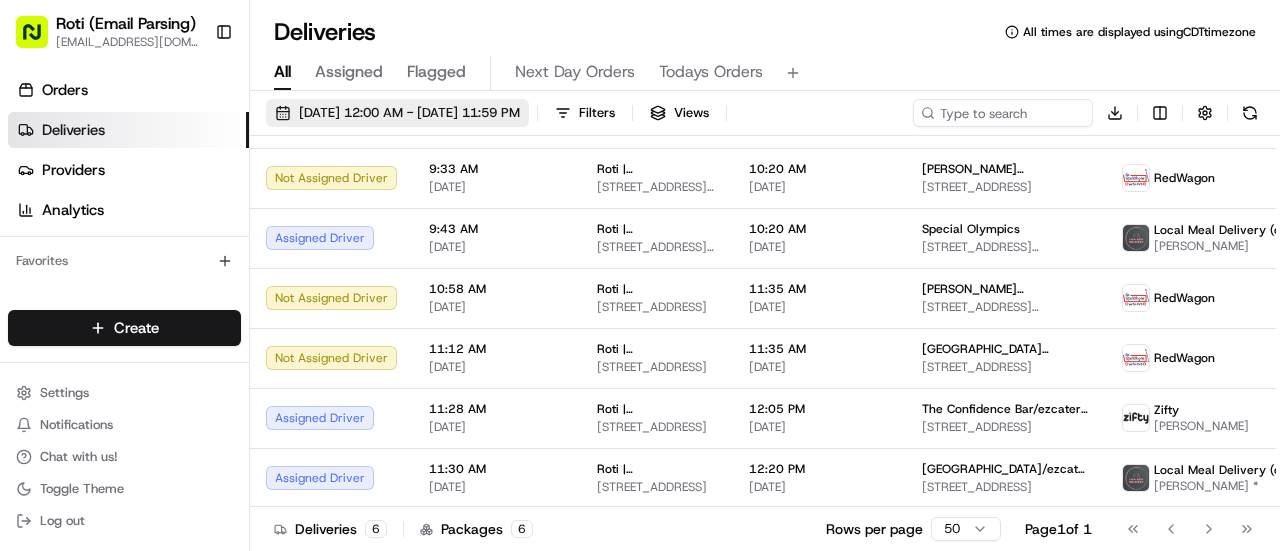 click on "07/12/2025 12:00 AM - 07/12/2025 11:59 PM" at bounding box center (397, 113) 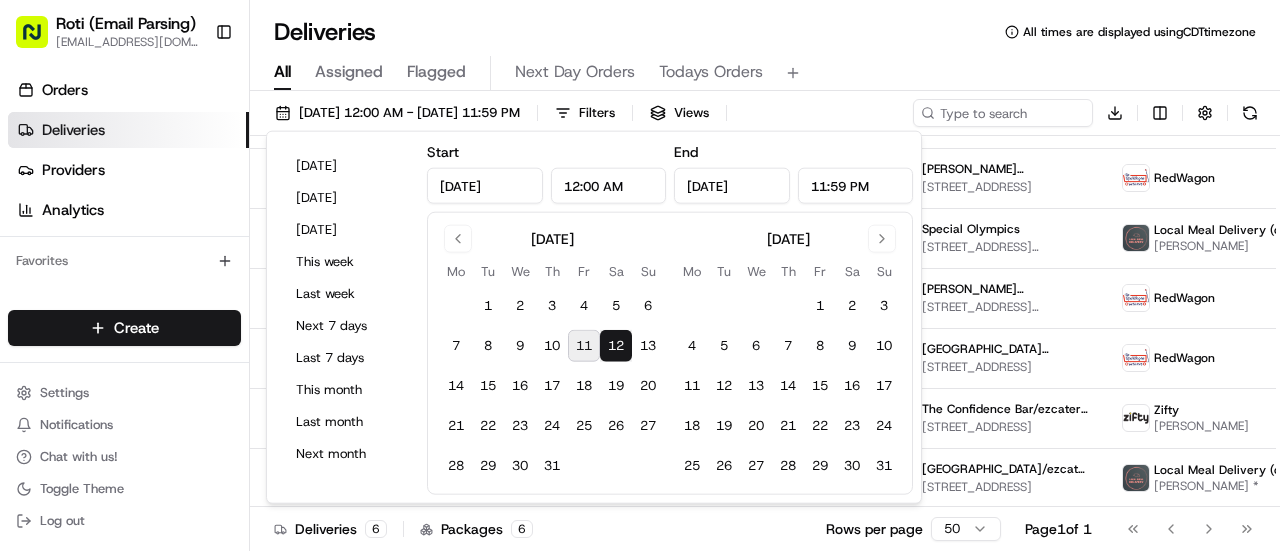 click on "11" at bounding box center [584, 346] 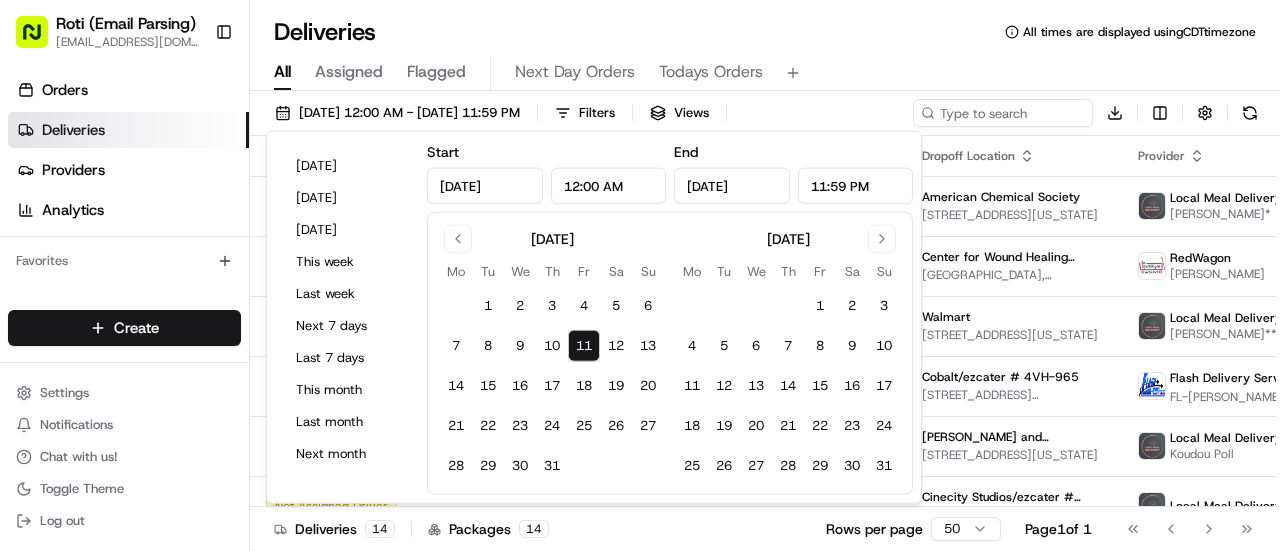 click on "Deliveries All times are displayed using  CDT  timezone" at bounding box center (765, 32) 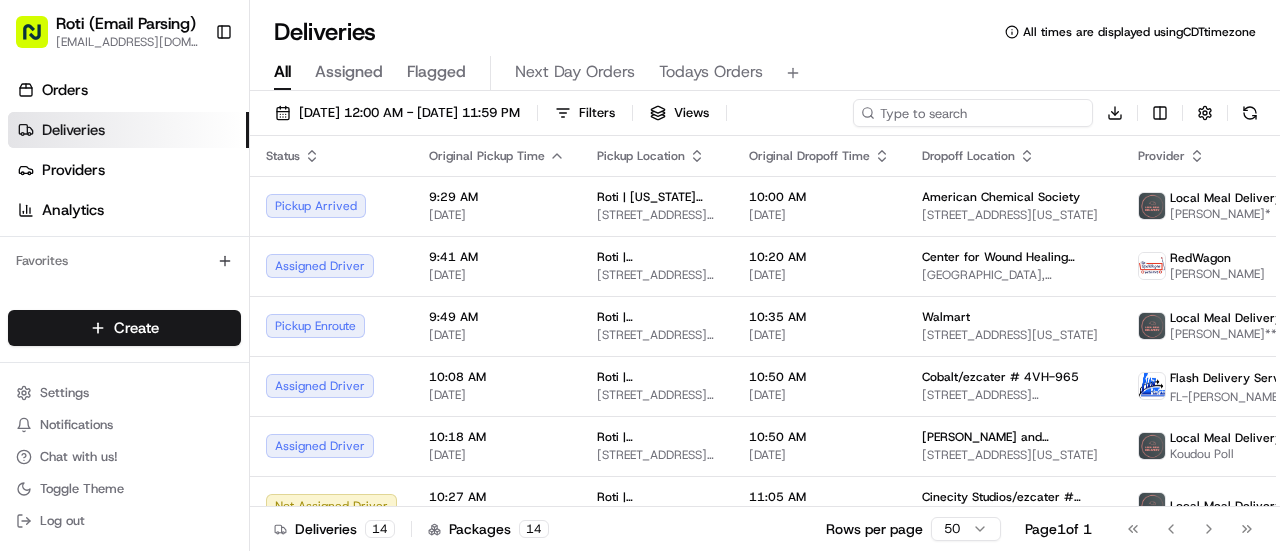 click at bounding box center (973, 113) 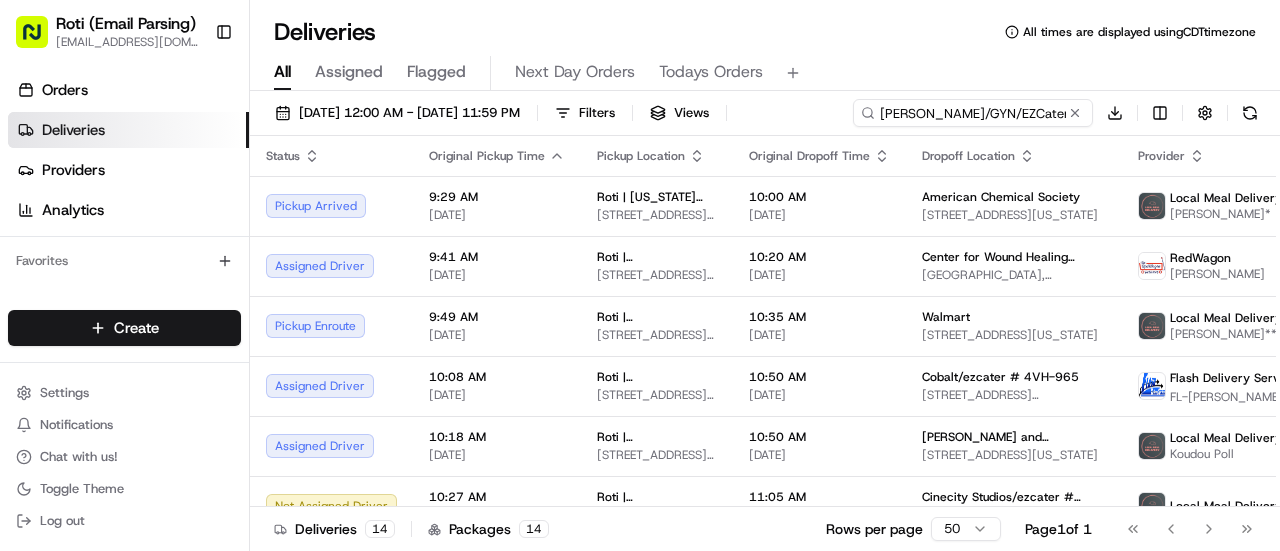 scroll, scrollTop: 0, scrollLeft: 77, axis: horizontal 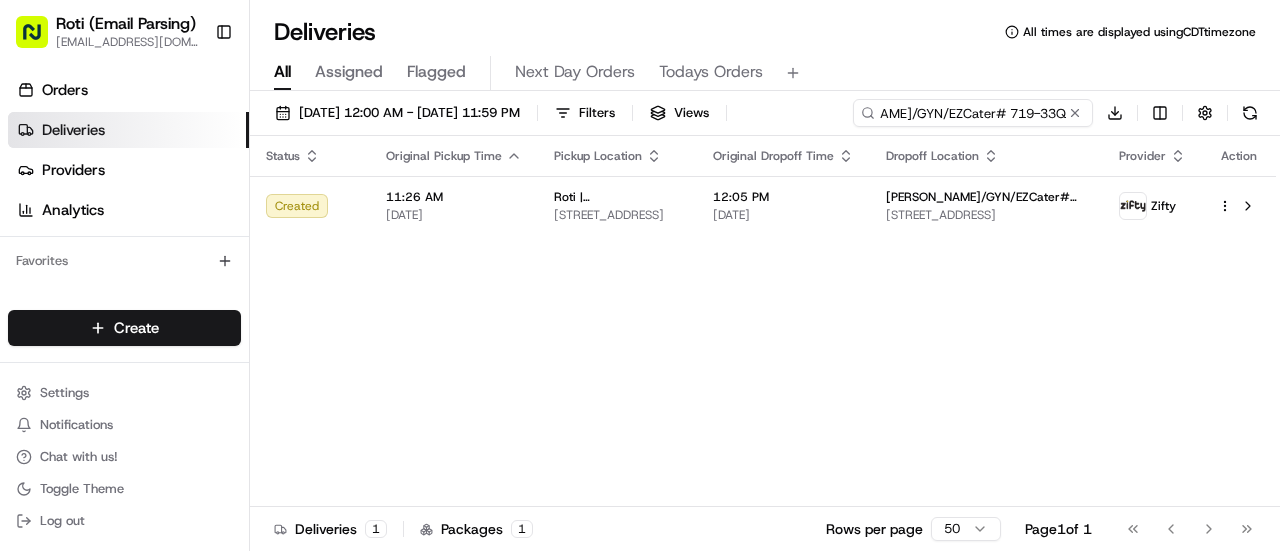 type on "Westmoreland OB/GYN/EZCater# 719-33Q" 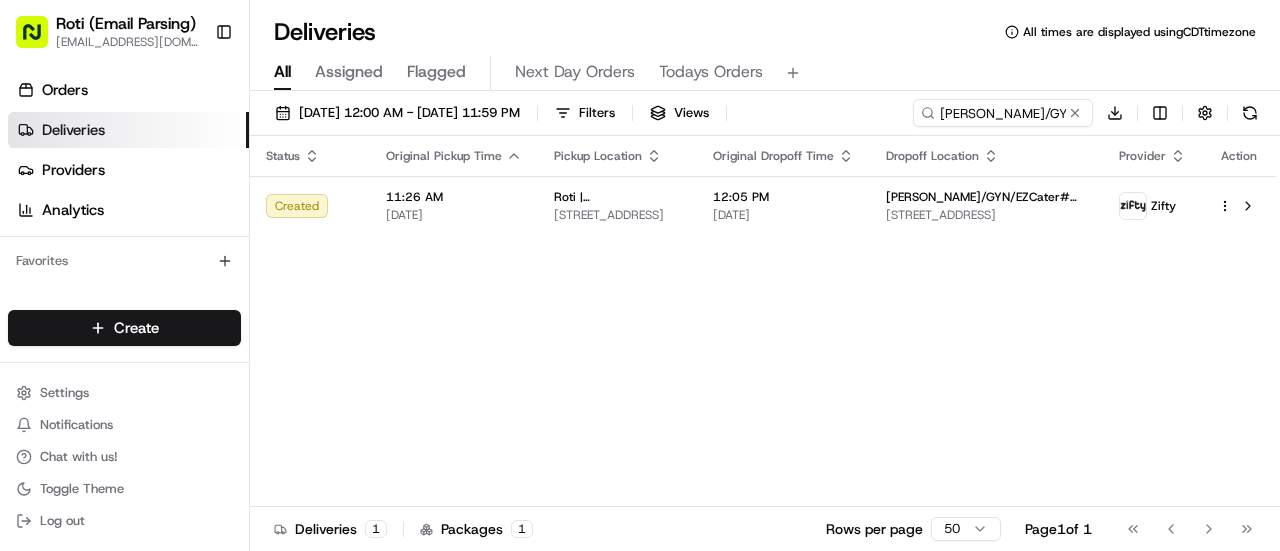 click on "07/11/2025 12:00 AM - 07/11/2025 11:59 PM Filters Views Westmoreland OB/GYN/EZCater# 719-33Q Download Status Original Pickup Time Pickup Location Original Dropoff Time Dropoff Location Provider Action Created 11:26 AM 07/11/2025 Roti | Mellody Farms 875 N Milwaukee Ave, Vernon Hills, IL 60061, USA 12:05 PM 07/11/2025 Westmoreland OB/GYN/EZCater# 719-33Q 917 Sherwood Dr Ste 200, Lake Bluff, IL 60044, USA Zifty Deliveries 1 Packages 1 Rows per page 50 Page  1  of   1 Go to first page Go to previous page Go to next page Go to last page" at bounding box center [765, 323] 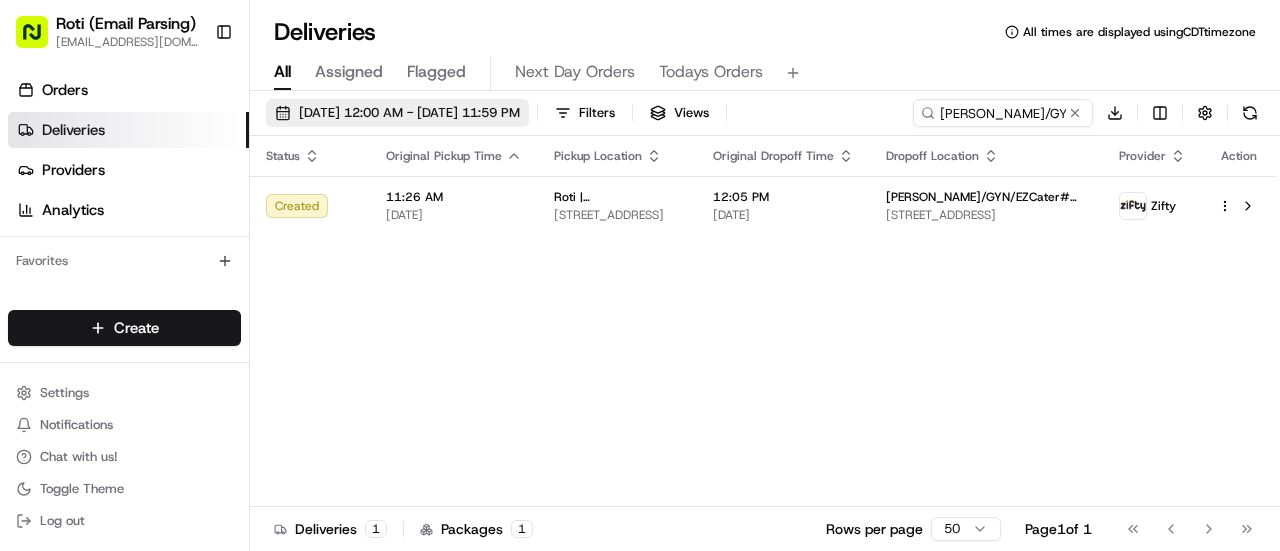 click on "07/11/2025 12:00 AM - 07/11/2025 11:59 PM" at bounding box center [409, 113] 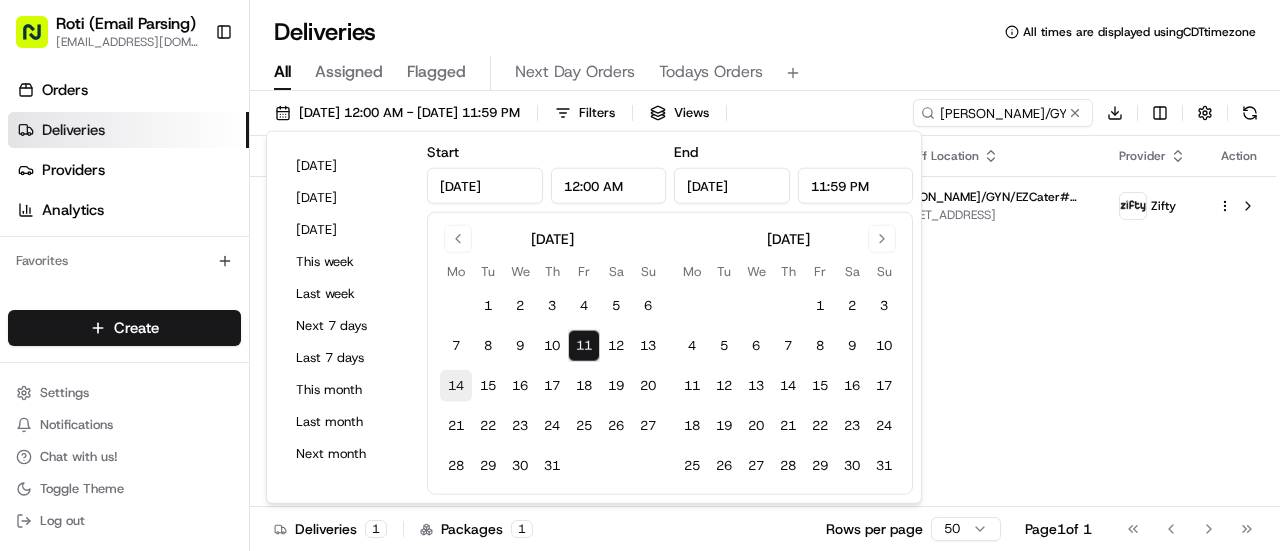 click on "14" at bounding box center (456, 386) 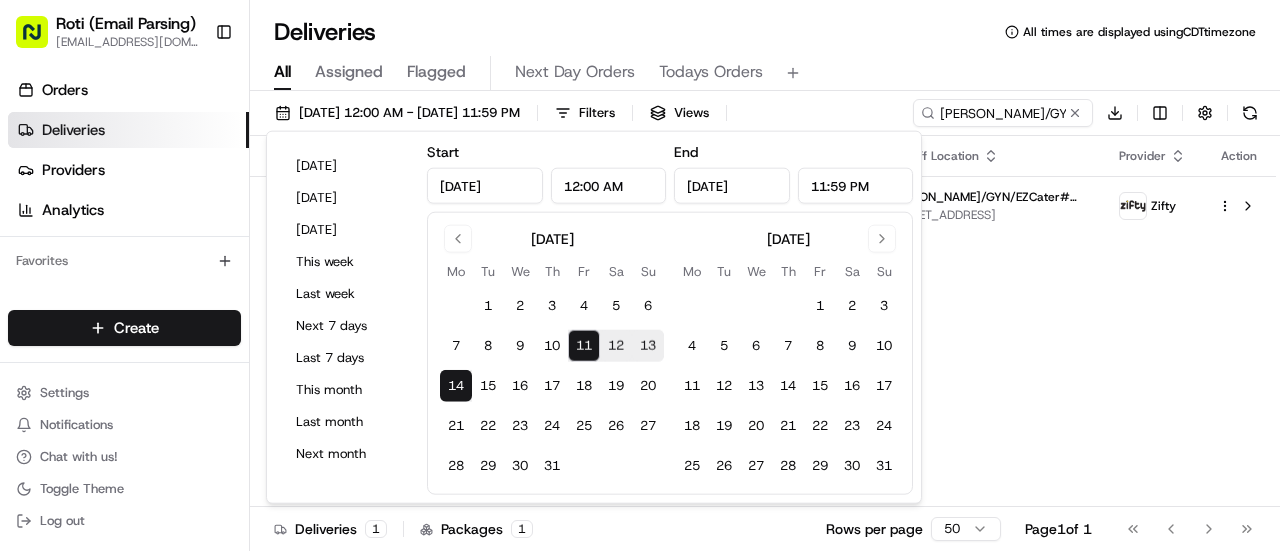 click on "14" at bounding box center [456, 386] 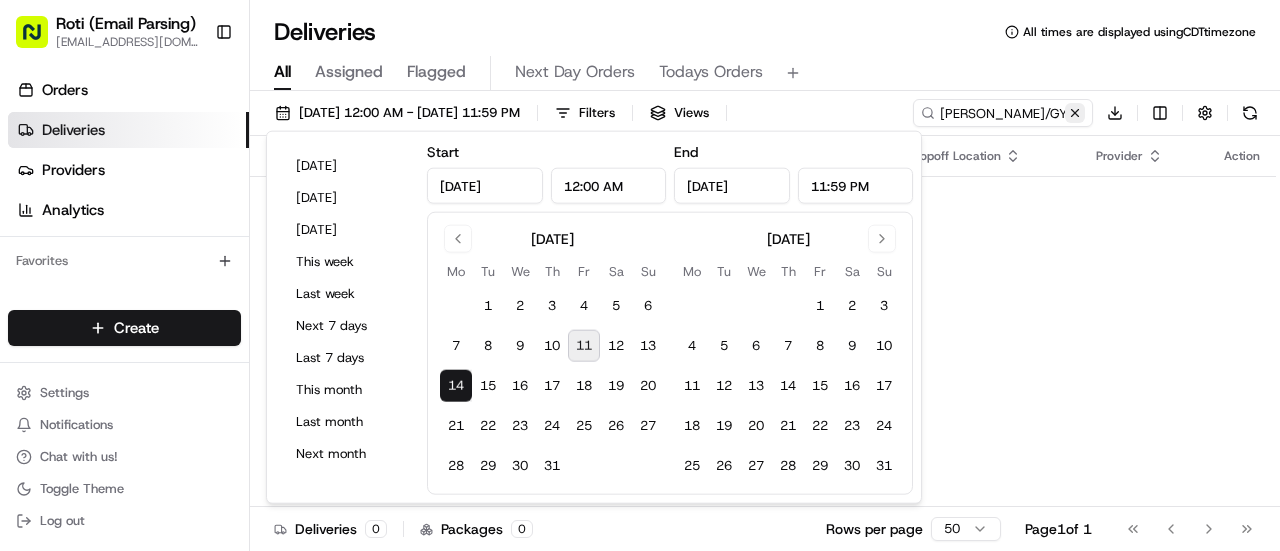 click at bounding box center [1075, 113] 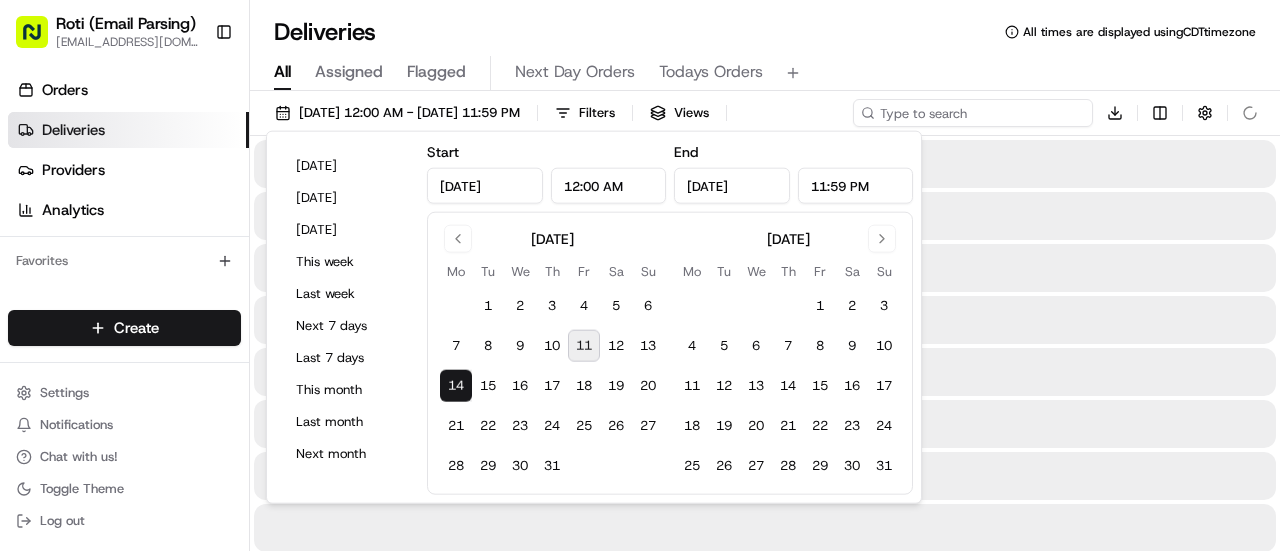 click at bounding box center [973, 113] 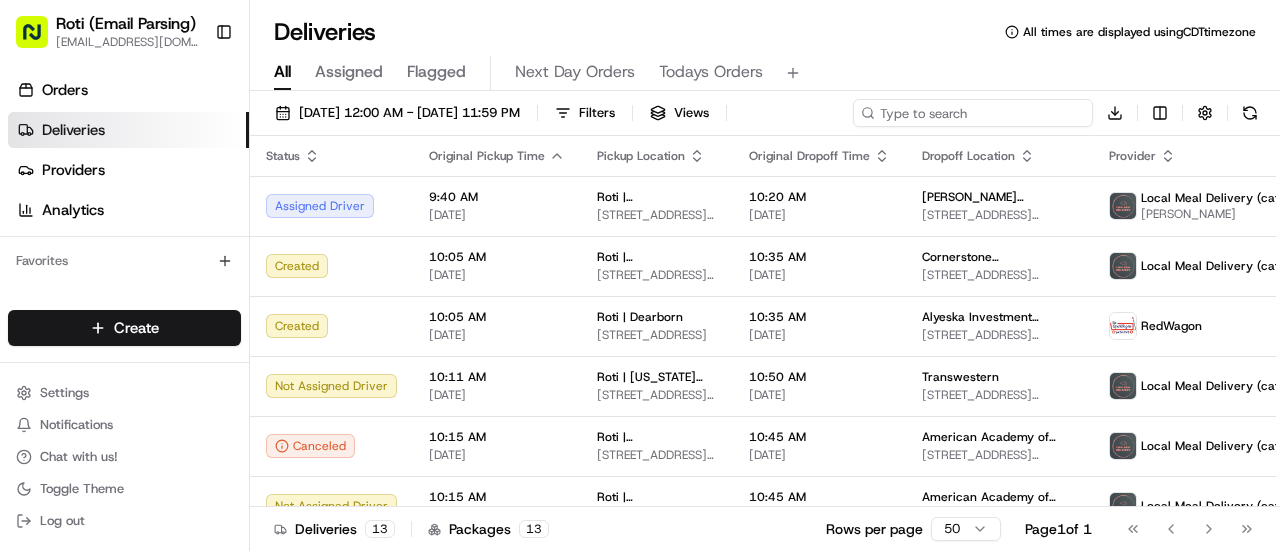 paste on "Lovelytics" 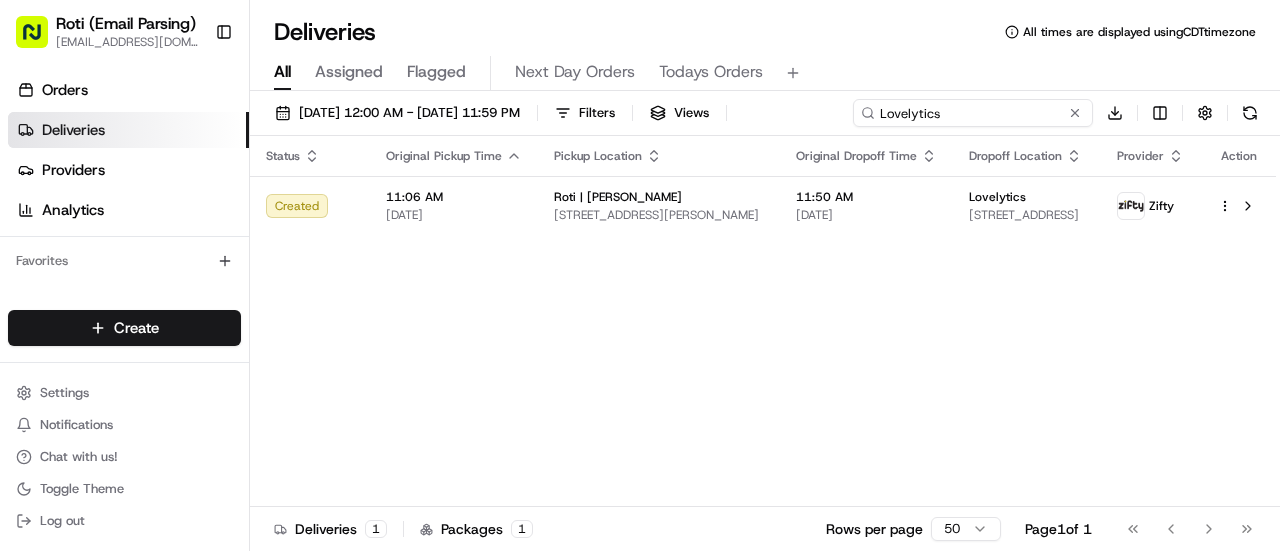 type on "Lovelytics" 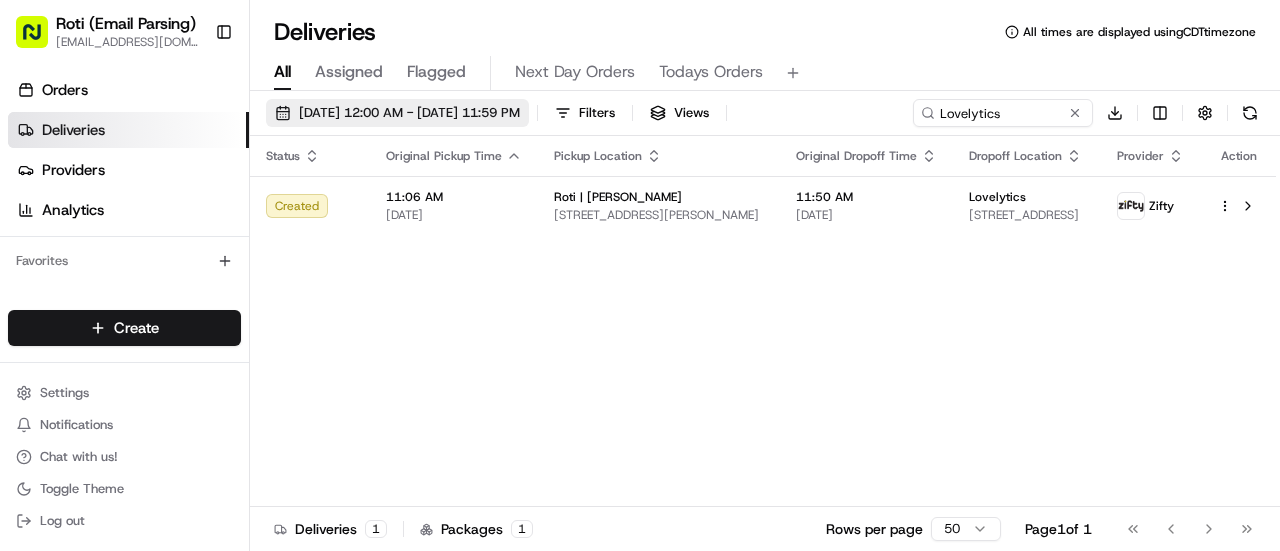 click on "07/14/2025 12:00 AM - 07/14/2025 11:59 PM" at bounding box center (409, 113) 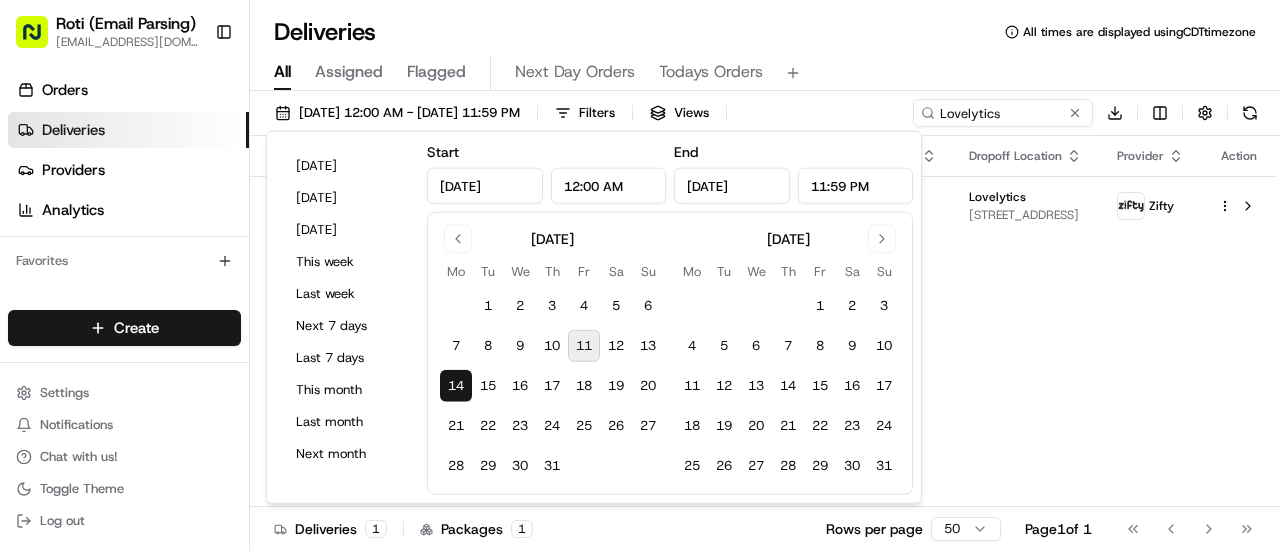 click on "11" at bounding box center (584, 346) 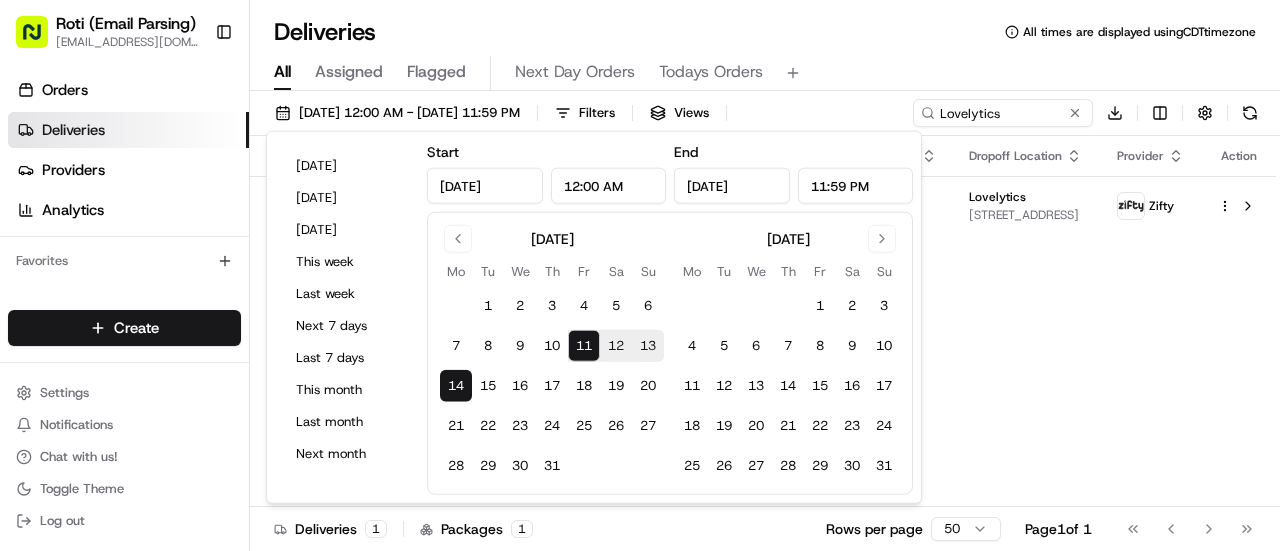 click on "11" at bounding box center [584, 346] 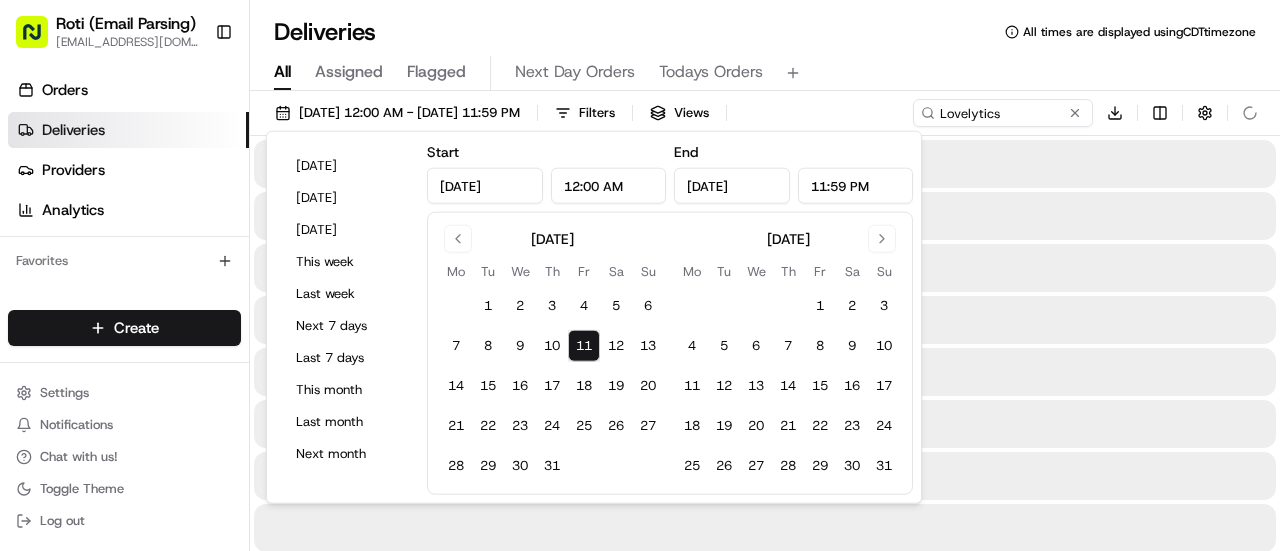 click on "11" at bounding box center [584, 346] 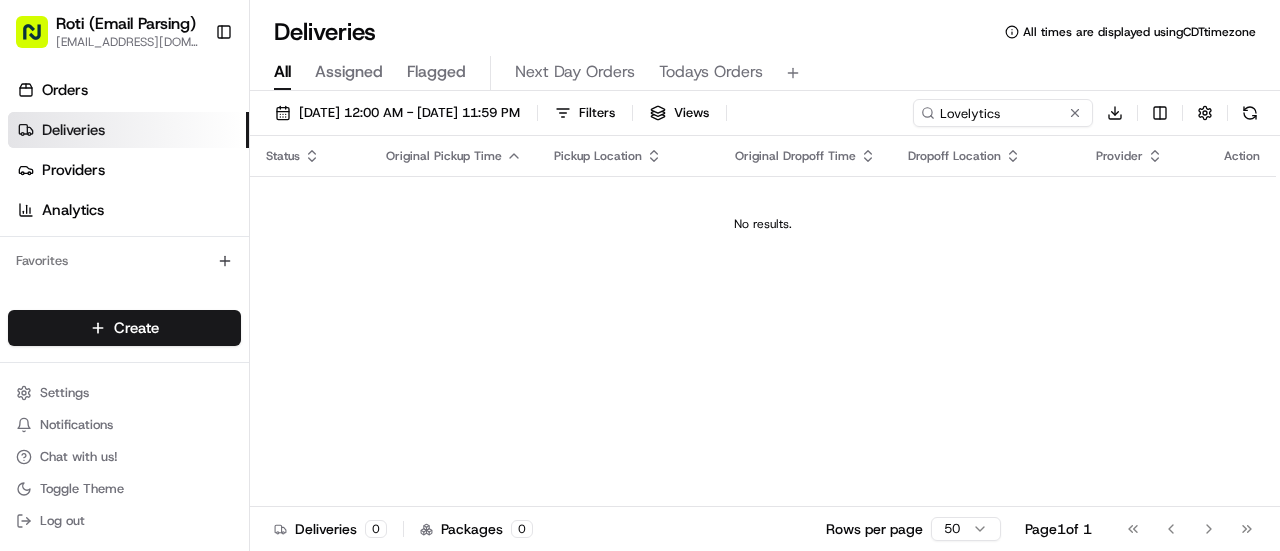 drag, startPoint x: 914, startPoint y: 57, endPoint x: 1074, endPoint y: 129, distance: 175.4537 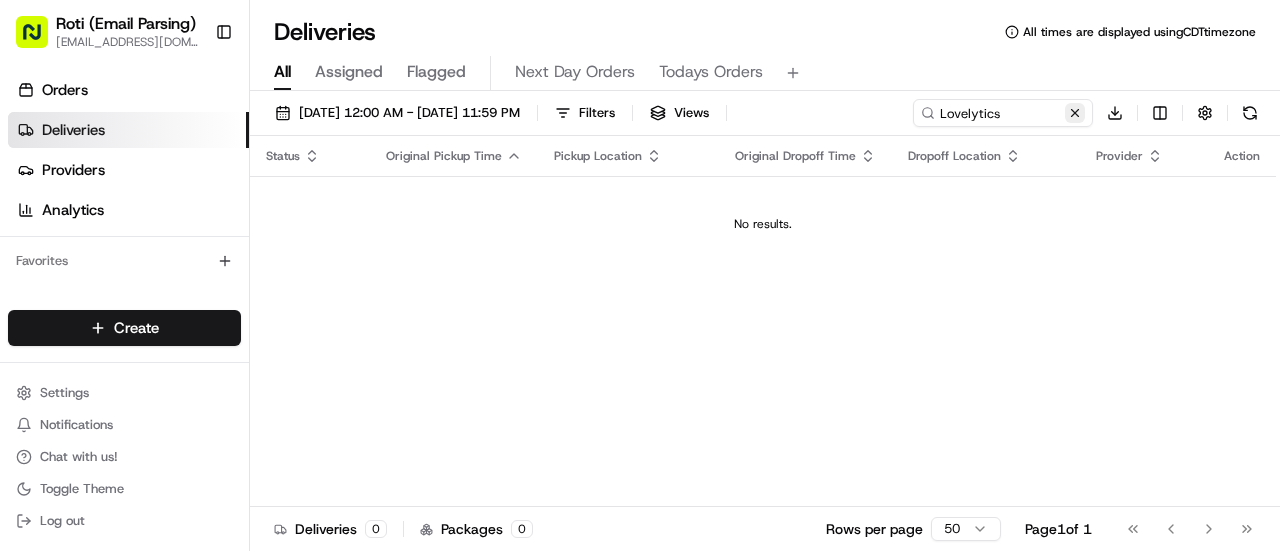 click at bounding box center (1075, 113) 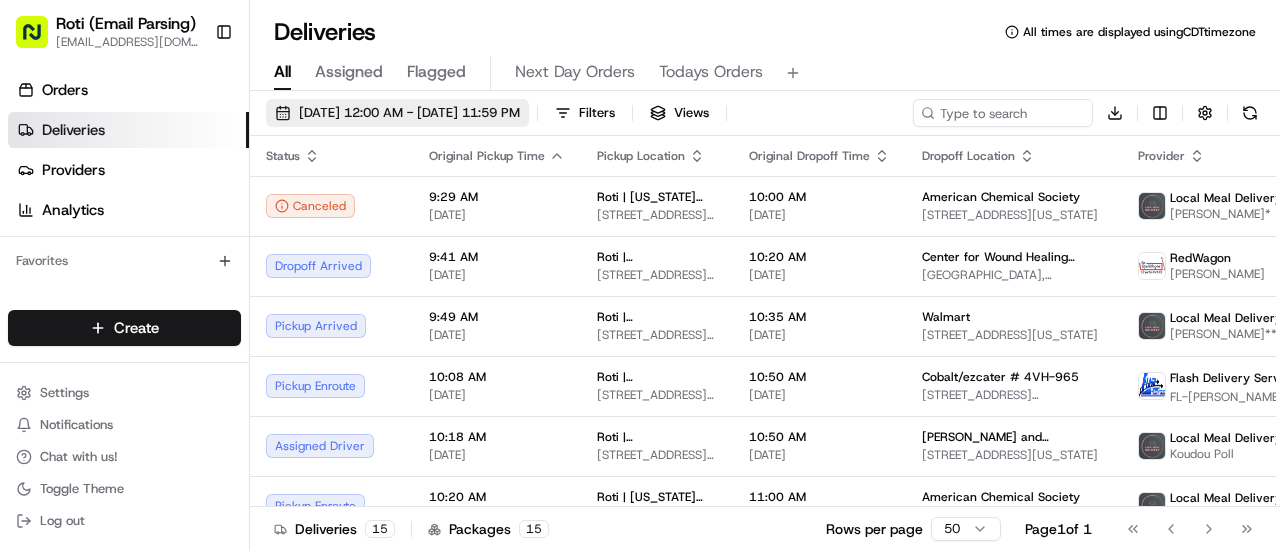 click on "07/11/2025 12:00 AM - 07/11/2025 11:59 PM" at bounding box center (409, 113) 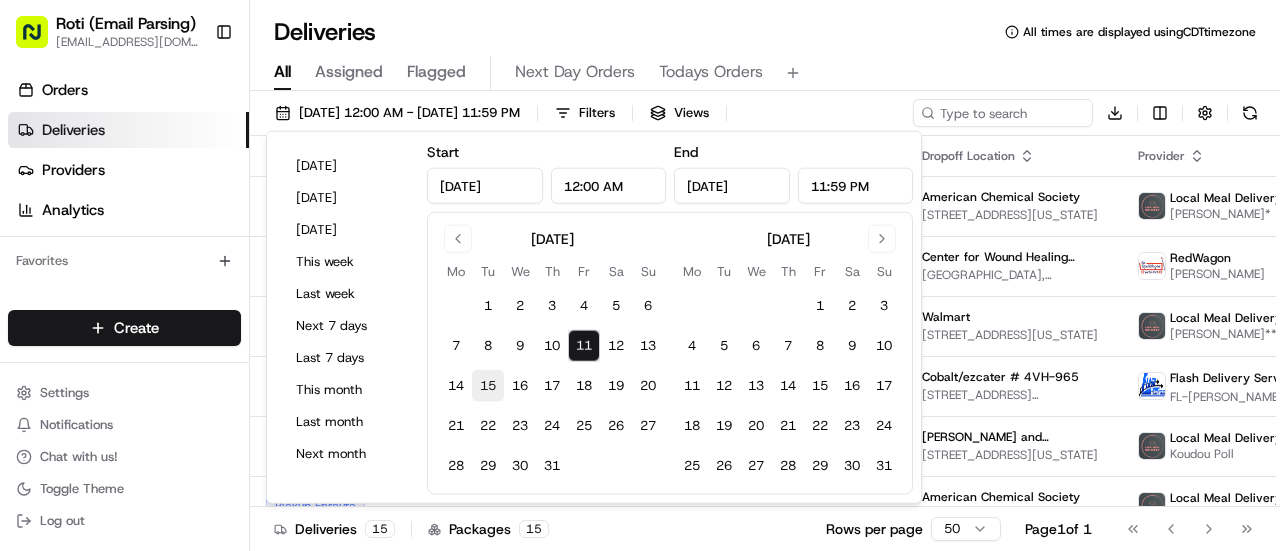 click on "15" at bounding box center [488, 386] 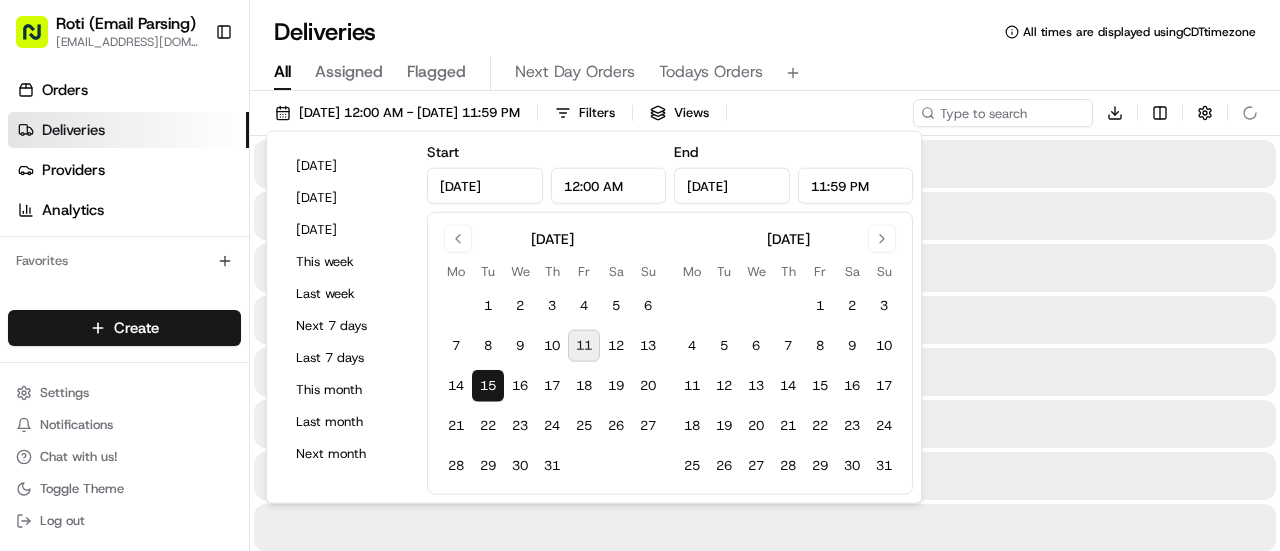 click on "15" at bounding box center [488, 386] 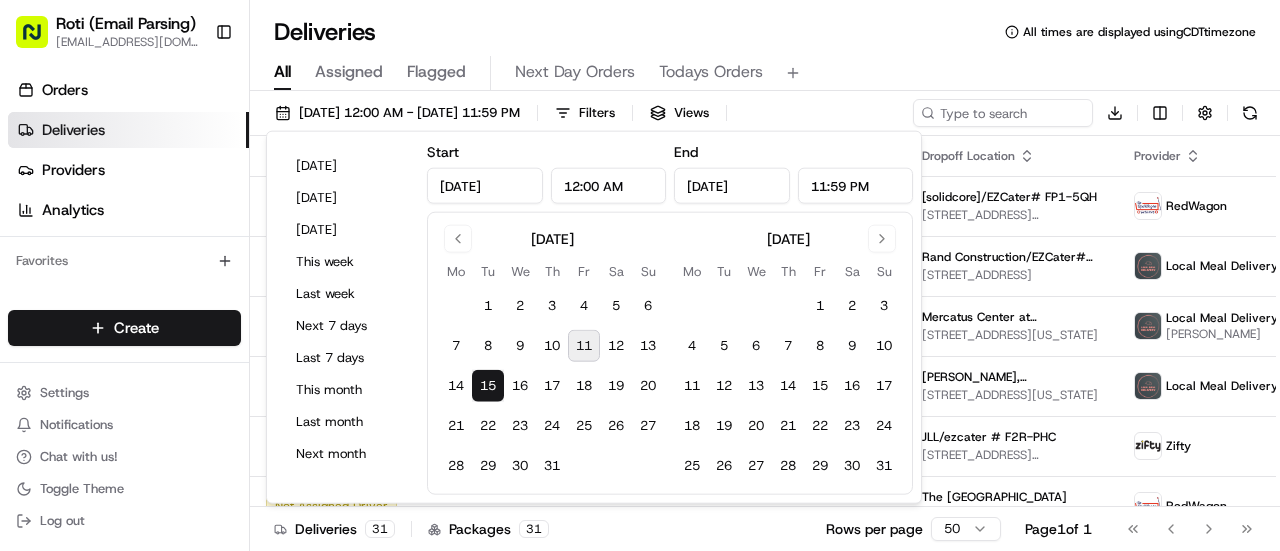 click on "All Assigned Flagged Next Day Orders Todays Orders" at bounding box center [765, 73] 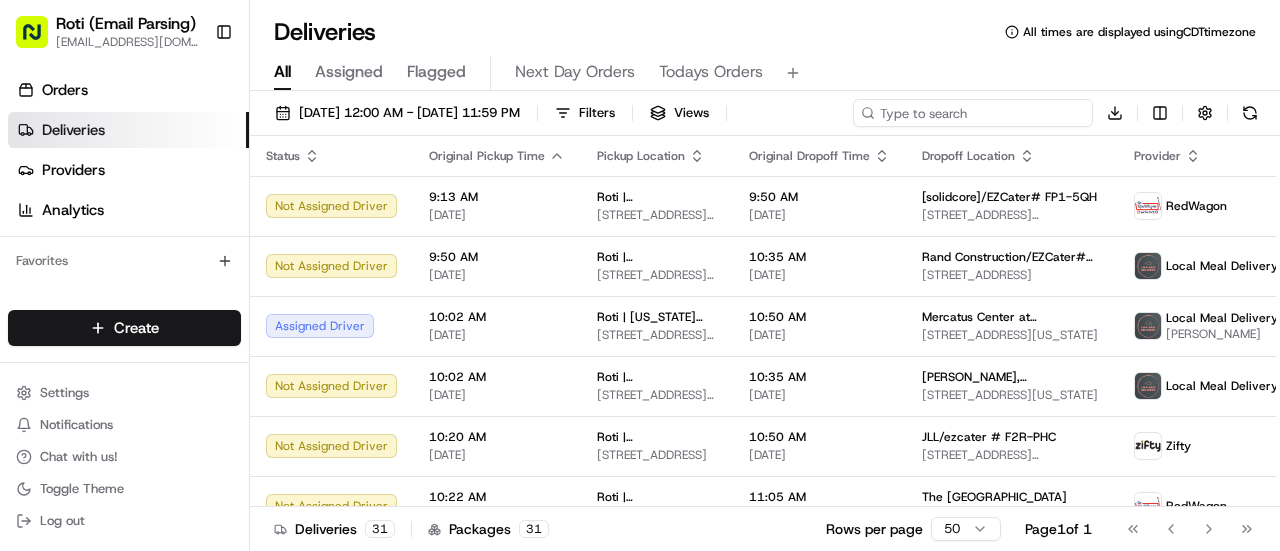 click at bounding box center [973, 113] 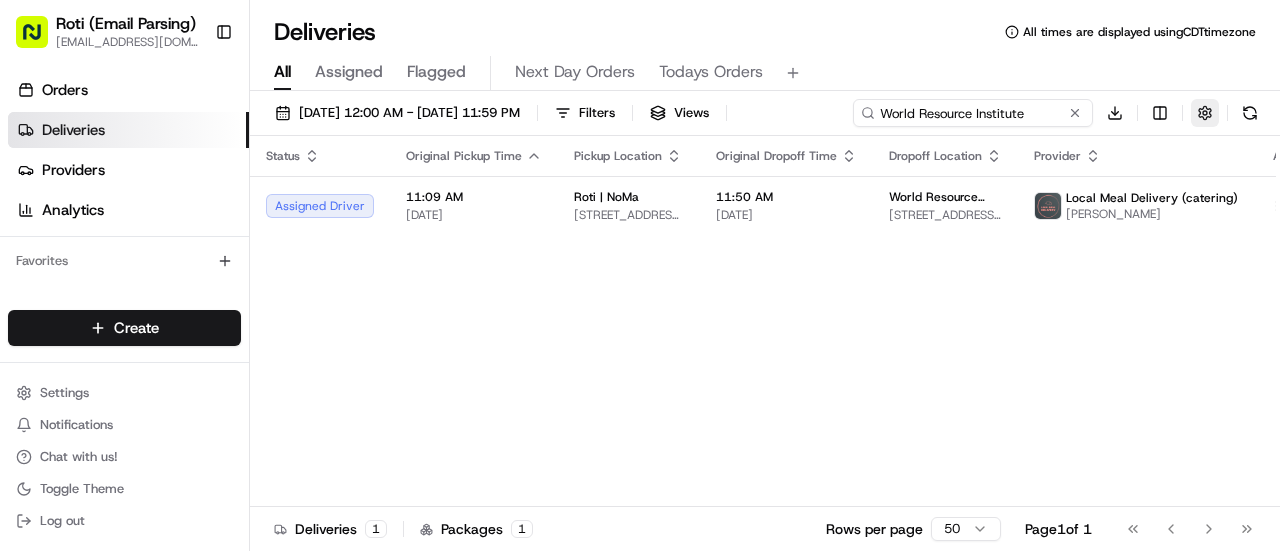 type on "World Resource Institute" 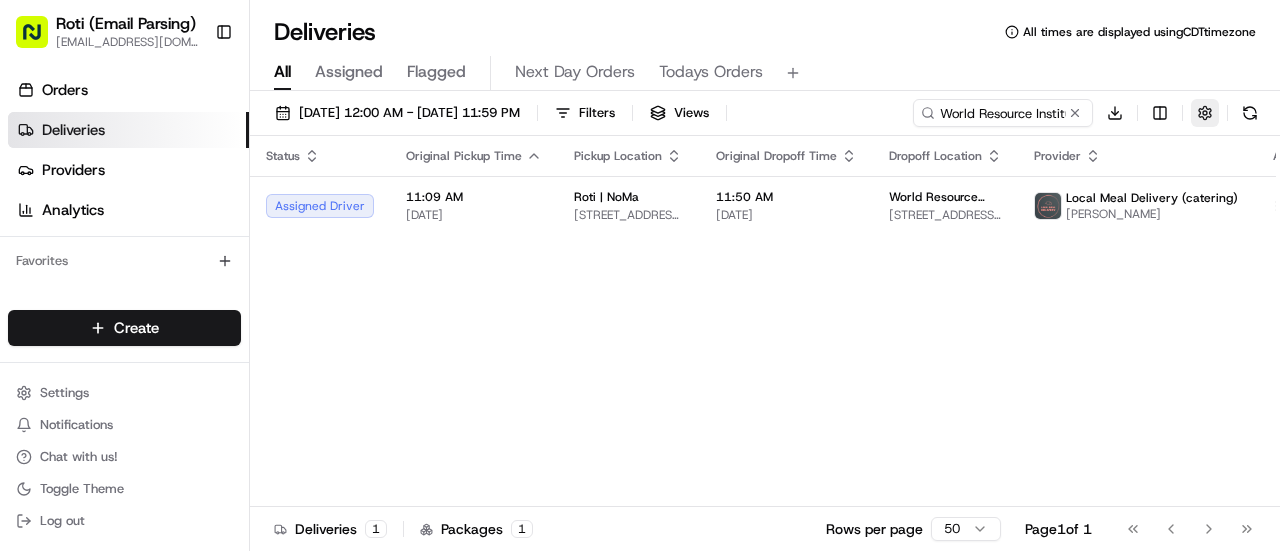 click at bounding box center (1205, 113) 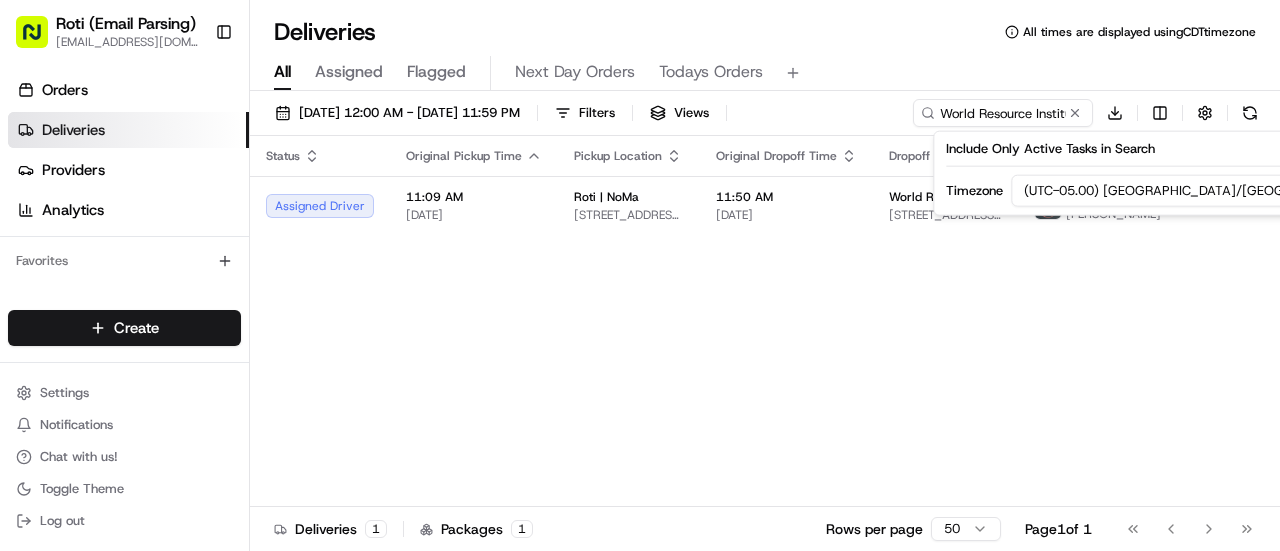 click on "Roti (Email Parsing) sbroadhead@roti.com Toggle Sidebar Orders Deliveries Providers Analytics Favorites Main Menu Members & Organization Organization Users Roles Preferences Customization Tracking Orchestration Automations Dispatch Strategy Locations Pickup Locations Dropoff Locations Billing Billing Refund Requests Integrations Notification Triggers Webhooks API Keys Request Logs Create Settings Notifications Chat with us! Toggle Theme Log out Deliveries All times are displayed using  CDT  timezone All Assigned Flagged Next Day Orders Todays Orders 07/15/2025 12:00 AM - 07/15/2025 11:59 PM Filters Views World Resource Institute Download Status Original Pickup Time Pickup Location Original Dropoff Time Dropoff Location Provider Action Assigned Driver 11:09 AM 07/15/2025 Roti | NoMa 1275 First St NE, Washington, DC 20002, USA 11:50 AM 07/15/2025 World Resource Institute 10 G St NE 8th floor, Washington, DC 20002, USA Local Meal Delivery (catering) Victor Blocker Deliveries 1 Packages 1 50 Page" at bounding box center [640, 275] 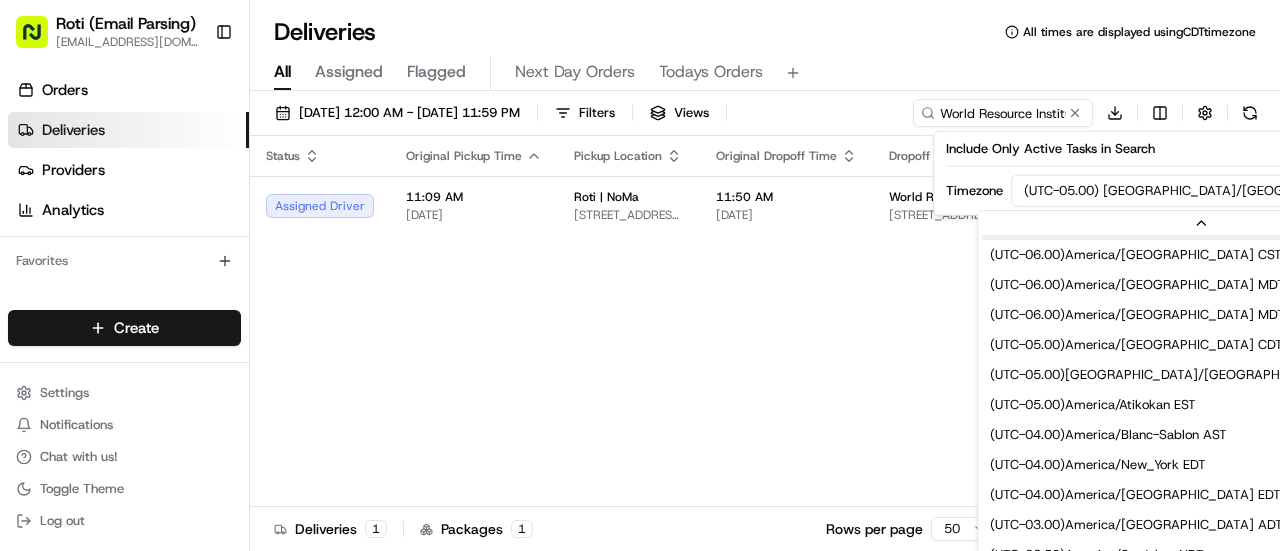 scroll, scrollTop: 239, scrollLeft: 0, axis: vertical 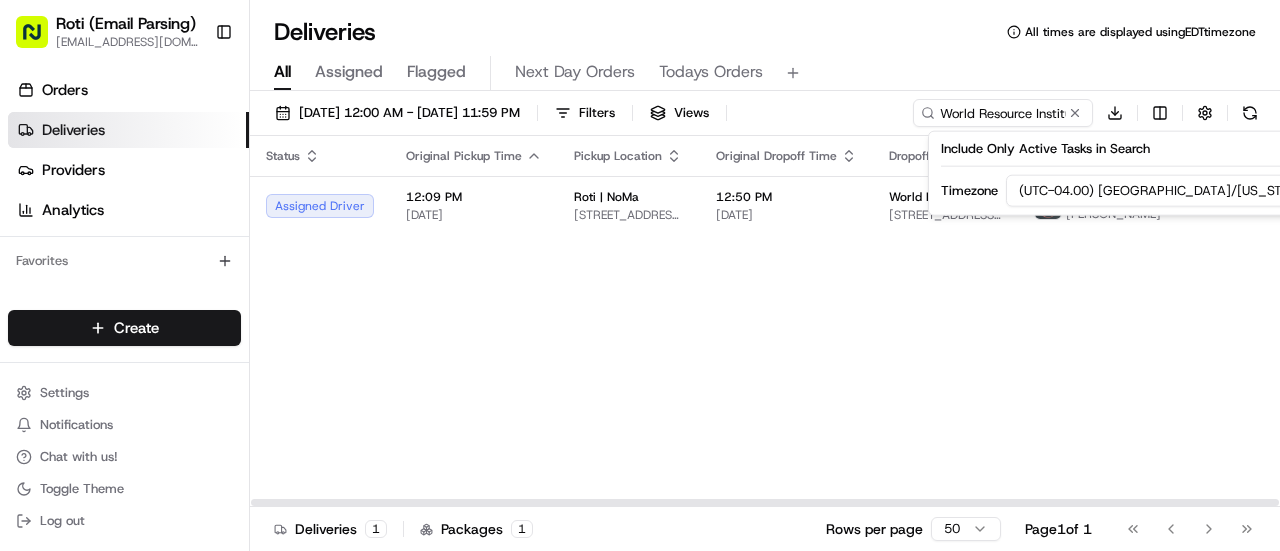click on "Status Original Pickup Time Pickup Location Original Dropoff Time Dropoff Location Provider Action Assigned Driver 12:09 PM [DATE] Roti | NoMa [STREET_ADDRESS][US_STATE] 12:50 PM [DATE] World Resource Institute [STREET_ADDRESS][US_STATE] Local Meal Delivery (catering) [PERSON_NAME]" at bounding box center [789, 321] 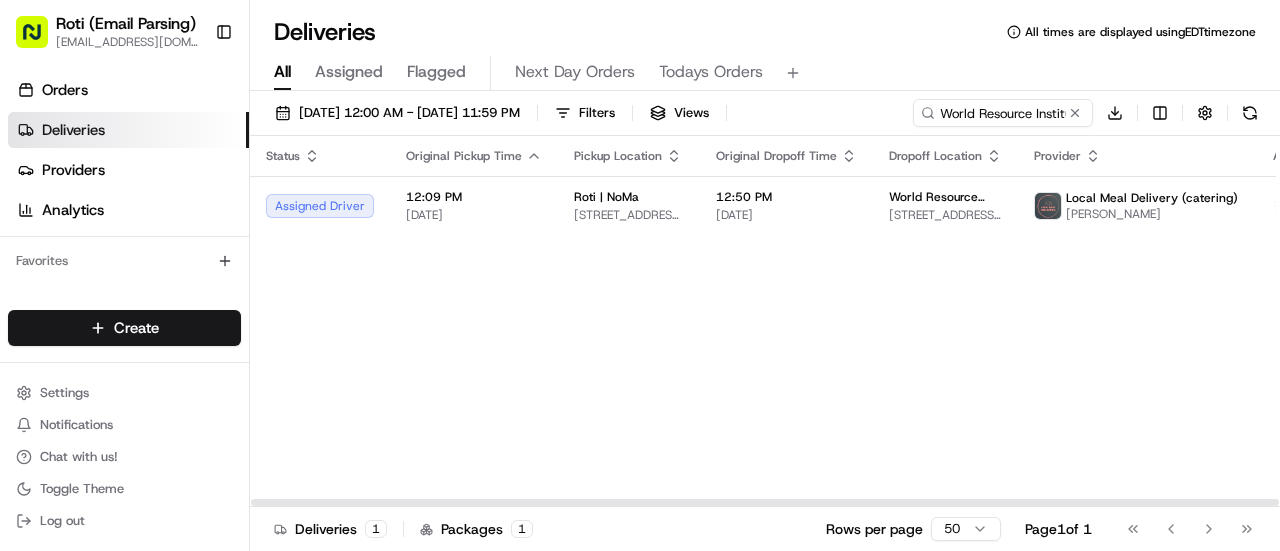 scroll, scrollTop: 0, scrollLeft: 0, axis: both 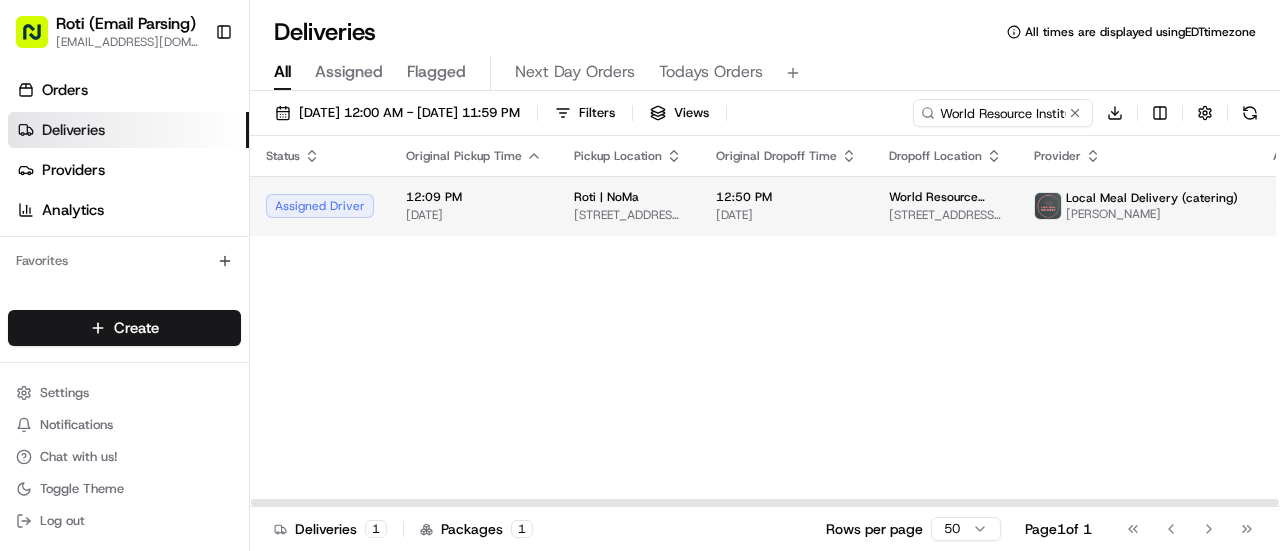 click on "Roti (Email Parsing) [EMAIL_ADDRESS][DOMAIN_NAME] Toggle Sidebar Orders Deliveries Providers Analytics Favorites Main Menu Members & Organization Organization Users Roles Preferences Customization Tracking Orchestration Automations Dispatch Strategy Locations Pickup Locations Dropoff Locations Billing Billing Refund Requests Integrations Notification Triggers Webhooks API Keys Request Logs Create Settings Notifications Chat with us! Toggle Theme Log out Deliveries All times are displayed using  EDT  timezone All Assigned Flagged Next Day Orders Todays Orders [DATE] 12:00 AM - [DATE] 11:59 PM Filters Views World Resource Institute Download Status Original Pickup Time Pickup Location Original Dropoff Time Dropoff Location Provider Action Assigned Driver 12:09 PM [DATE] Roti | NoMa [STREET_ADDRESS][US_STATE] 12:50 PM [DATE] World Resource Institute [STREET_ADDRESS][US_STATE] Local Meal Delivery (catering) [PERSON_NAME] Deliveries 1 Packages 1 50 Page" at bounding box center (640, 275) 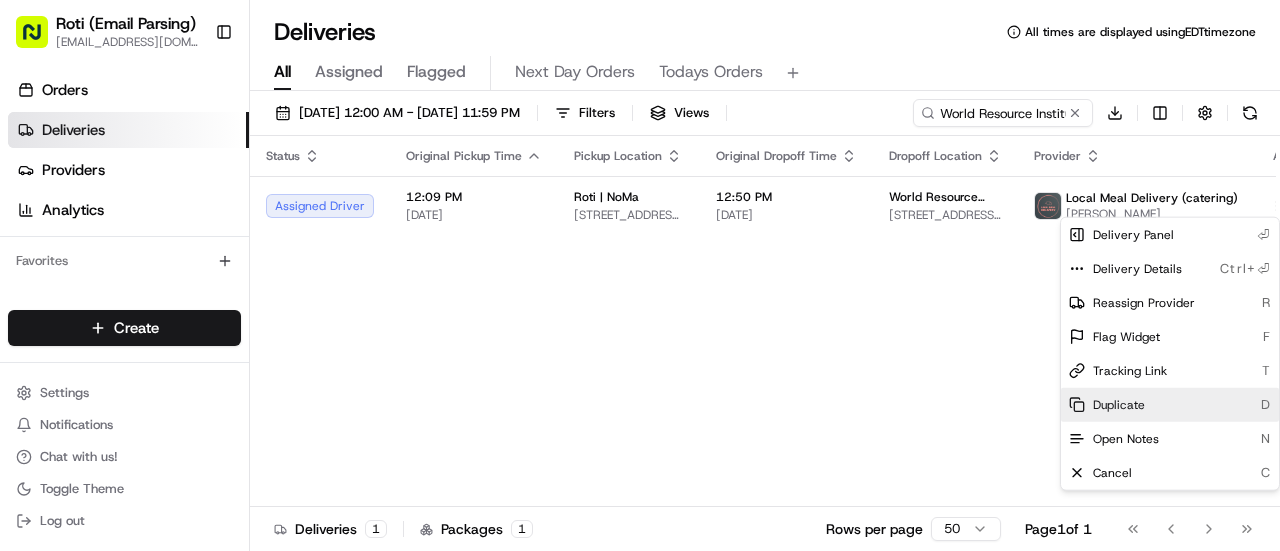 click on "Duplicate" at bounding box center [1119, 405] 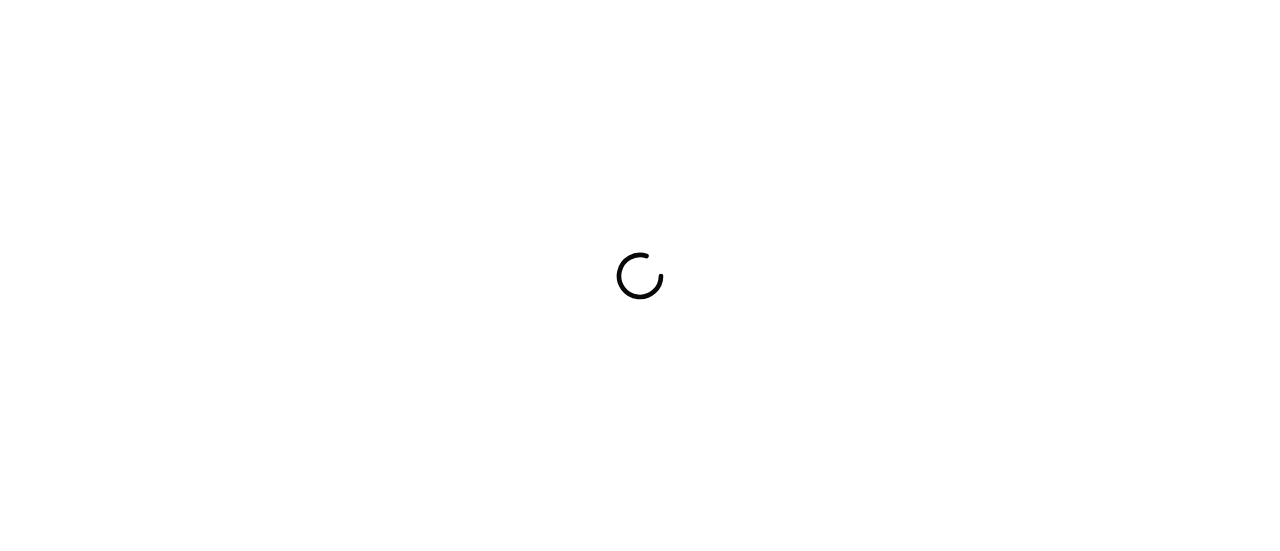 scroll, scrollTop: 0, scrollLeft: 0, axis: both 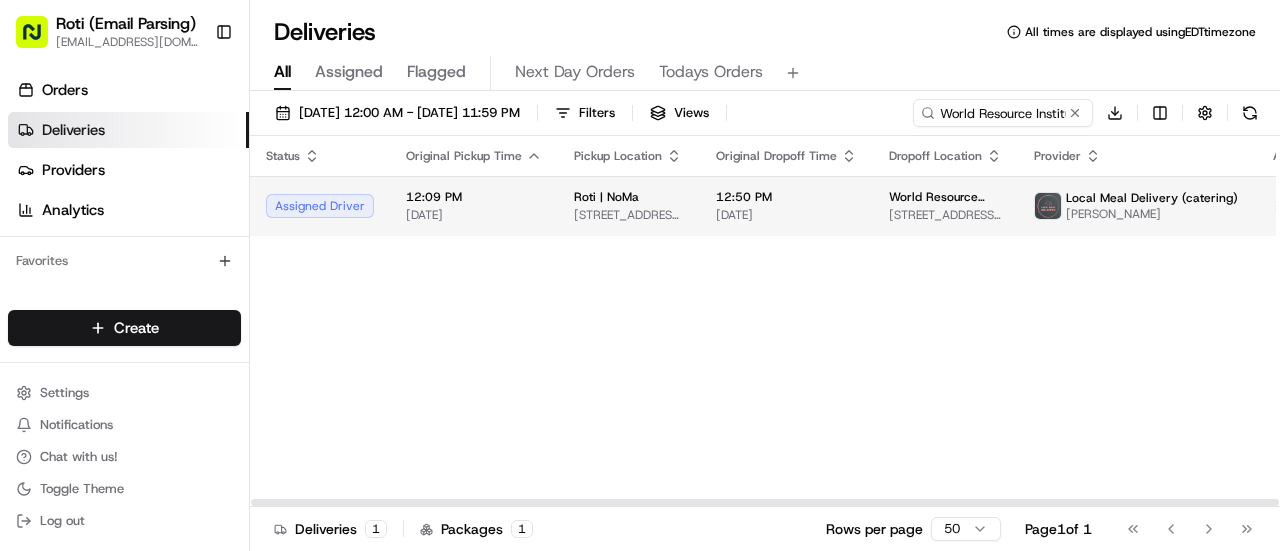 click on "Roti (Email Parsing) [EMAIL_ADDRESS][DOMAIN_NAME] Toggle Sidebar Orders Deliveries Providers Analytics Favorites Main Menu Members & Organization Organization Users Roles Preferences Customization Tracking Orchestration Automations Dispatch Strategy Locations Pickup Locations Dropoff Locations Billing Billing Refund Requests Integrations Notification Triggers Webhooks API Keys Request Logs Create Settings Notifications Chat with us! Toggle Theme Log out Deliveries All times are displayed using  EDT  timezone All Assigned Flagged Next Day Orders Todays Orders [DATE] 12:00 AM - [DATE] 11:59 PM Filters Views World Resource Institute Download Status Original Pickup Time Pickup Location Original Dropoff Time Dropoff Location Provider Action Assigned Driver 12:09 PM [DATE] Roti | NoMa [STREET_ADDRESS][US_STATE] 12:50 PM [DATE] World Resource Institute [STREET_ADDRESS][US_STATE] Local Meal Delivery (catering) [PERSON_NAME] Deliveries 1 Packages 1 50 Page" at bounding box center (640, 275) 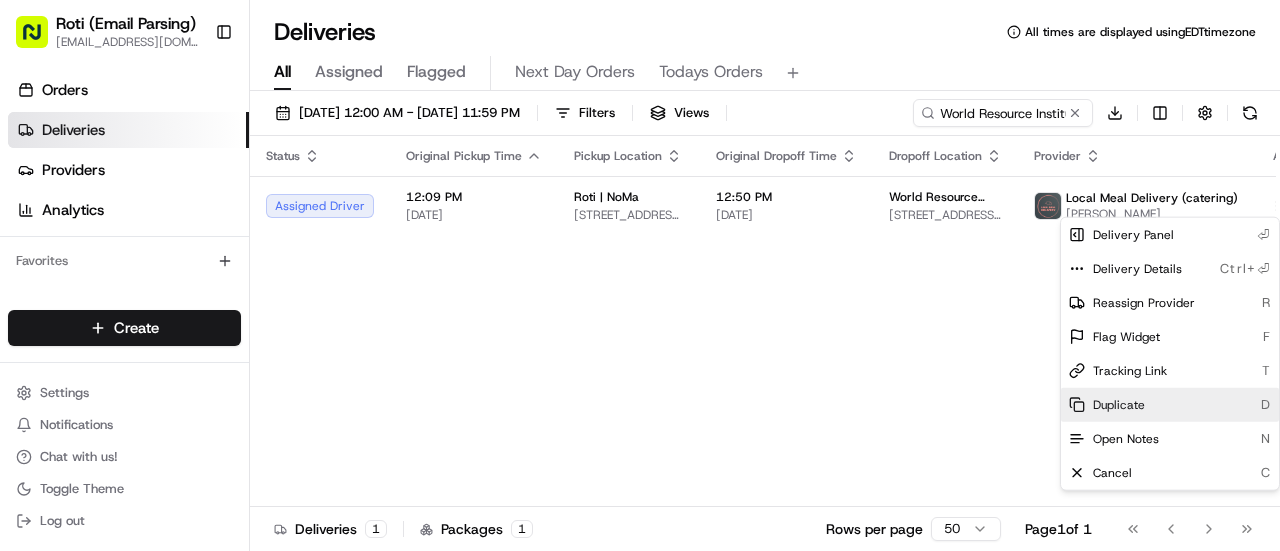 click on "Duplicate" at bounding box center (1119, 405) 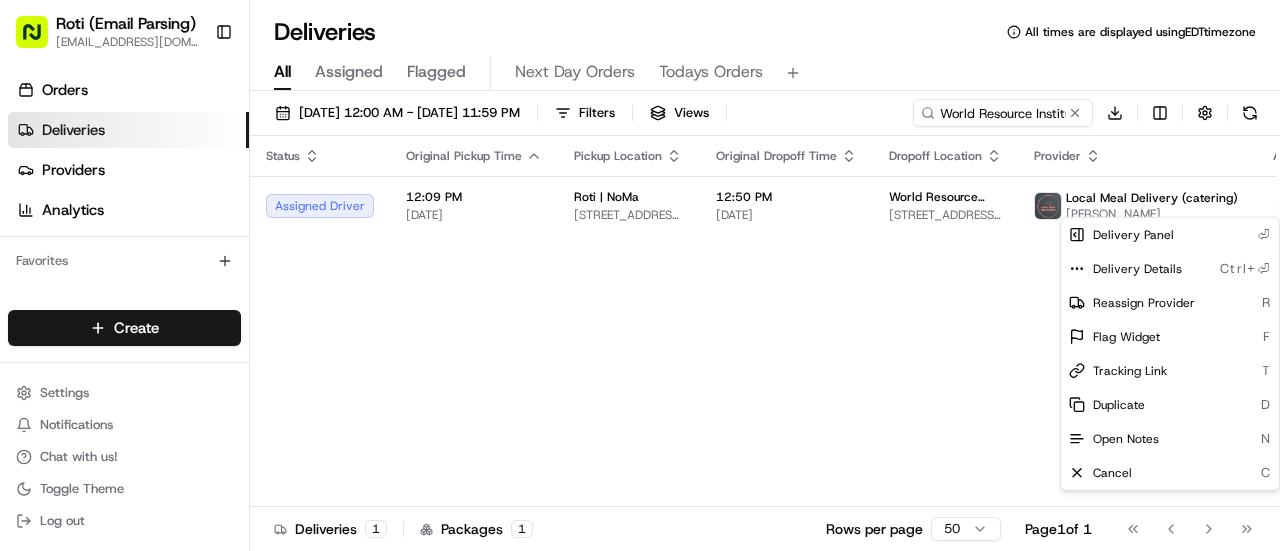 click on "Roti (Email Parsing) [EMAIL_ADDRESS][DOMAIN_NAME] Toggle Sidebar Orders Deliveries Providers Analytics Favorites Main Menu Members & Organization Organization Users Roles Preferences Customization Tracking Orchestration Automations Dispatch Strategy Locations Pickup Locations Dropoff Locations Billing Billing Refund Requests Integrations Notification Triggers Webhooks API Keys Request Logs Create Settings Notifications Chat with us! Toggle Theme Log out Deliveries All times are displayed using  EDT  timezone All Assigned Flagged Next Day Orders Todays Orders [DATE] 12:00 AM - [DATE] 11:59 PM Filters Views World Resource Institute Download Status Original Pickup Time Pickup Location Original Dropoff Time Dropoff Location Provider Action Assigned Driver 12:09 PM [DATE] Roti | NoMa [STREET_ADDRESS][US_STATE] 12:50 PM [DATE] World Resource Institute [STREET_ADDRESS][US_STATE] Local Meal Delivery (catering) [PERSON_NAME] Deliveries 1 Packages 1 50 Page" at bounding box center [640, 275] 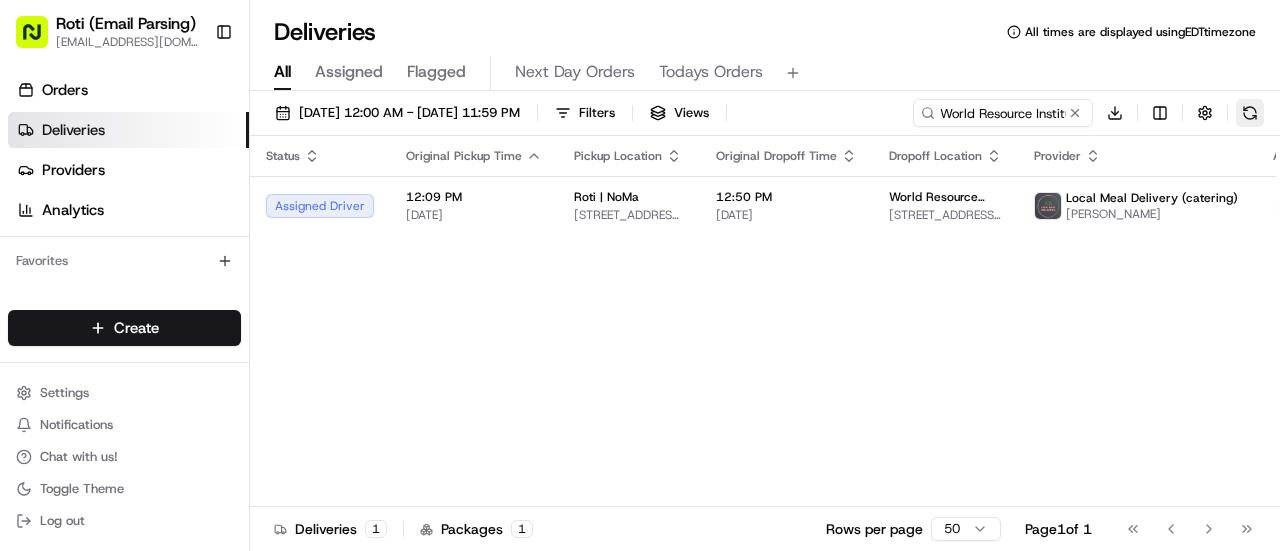 click at bounding box center (1250, 113) 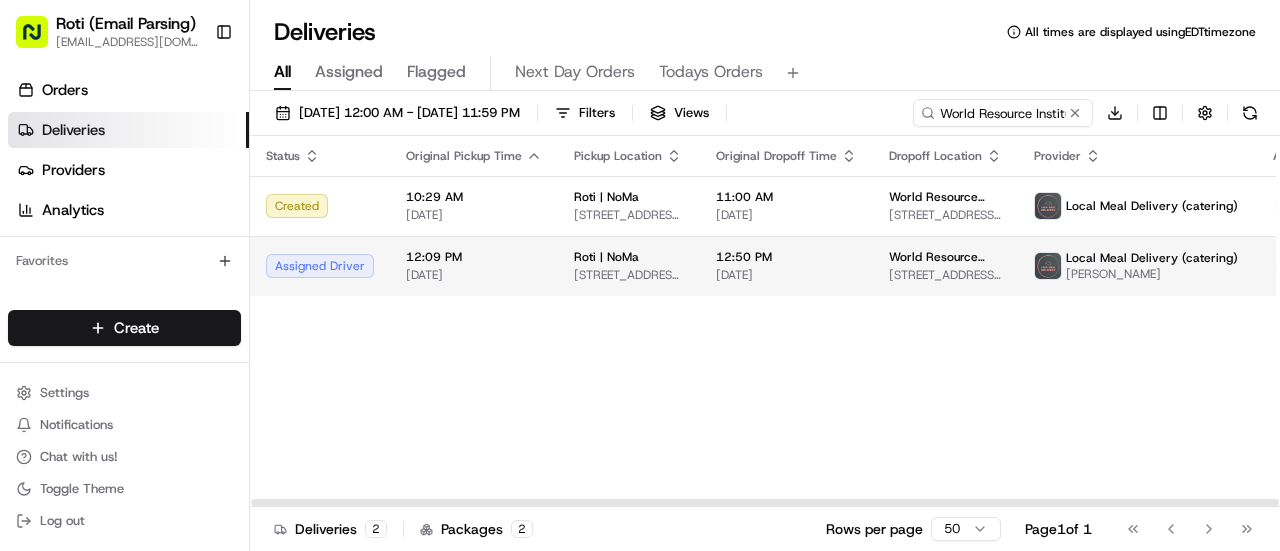 click on "Roti (Email Parsing) sbroadhead@roti.com Toggle Sidebar Orders Deliveries Providers Analytics Favorites Main Menu Members & Organization Organization Users Roles Preferences Customization Tracking Orchestration Automations Dispatch Strategy Locations Pickup Locations Dropoff Locations Billing Billing Refund Requests Integrations Notification Triggers Webhooks API Keys Request Logs Create Settings Notifications Chat with us! Toggle Theme Log out Deliveries All times are displayed using  EDT  timezone All Assigned Flagged Next Day Orders Todays Orders 07/15/2025 12:00 AM - 07/15/2025 11:59 PM Filters Views World Resource Institute Download Status Original Pickup Time Pickup Location Original Dropoff Time Dropoff Location Provider Action Created 10:29 AM 07/15/2025 Roti | NoMa 1275 First St NE, Washington, DC 20002, US 11:00 AM 07/15/2025 World Resource Institute 10 G St NE 8th floor, Washington, DC 20002, USA Local Meal Delivery (catering) Assigned Driver 12:09 PM 07/15/2025 Roti | NoMa 12:50 PM" at bounding box center [640, 275] 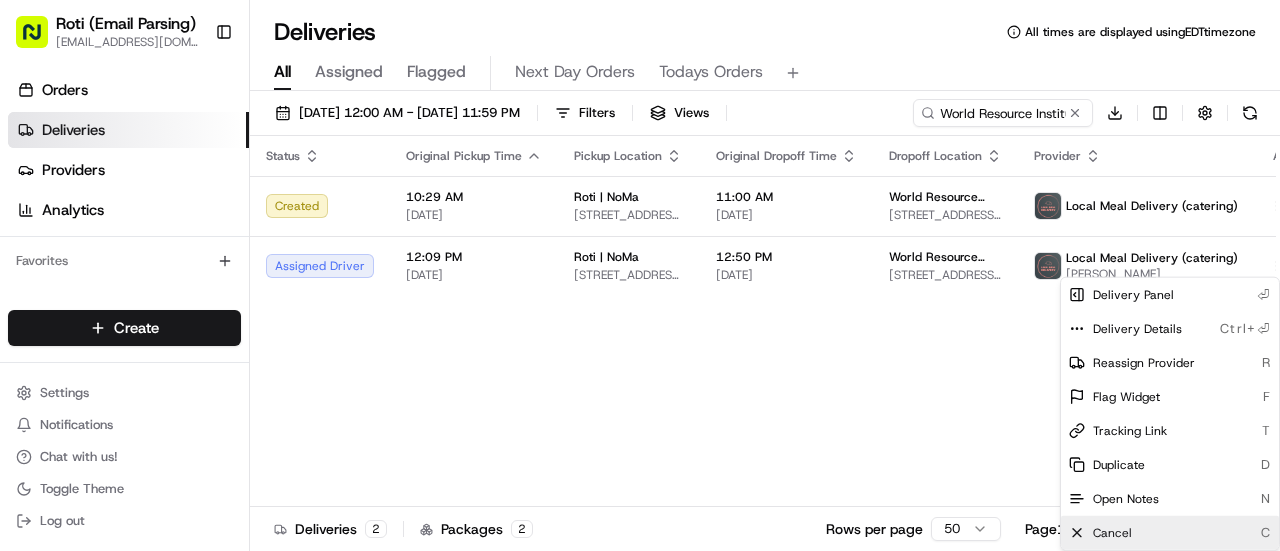click on "Cancel C" at bounding box center (1170, 533) 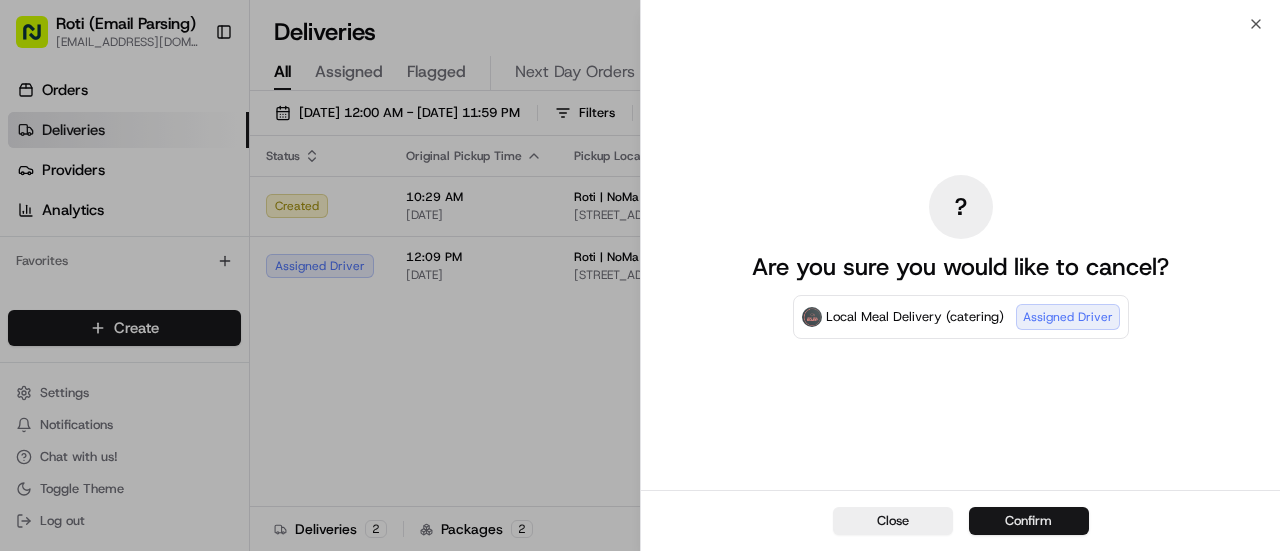 click on "Confirm" at bounding box center [1029, 521] 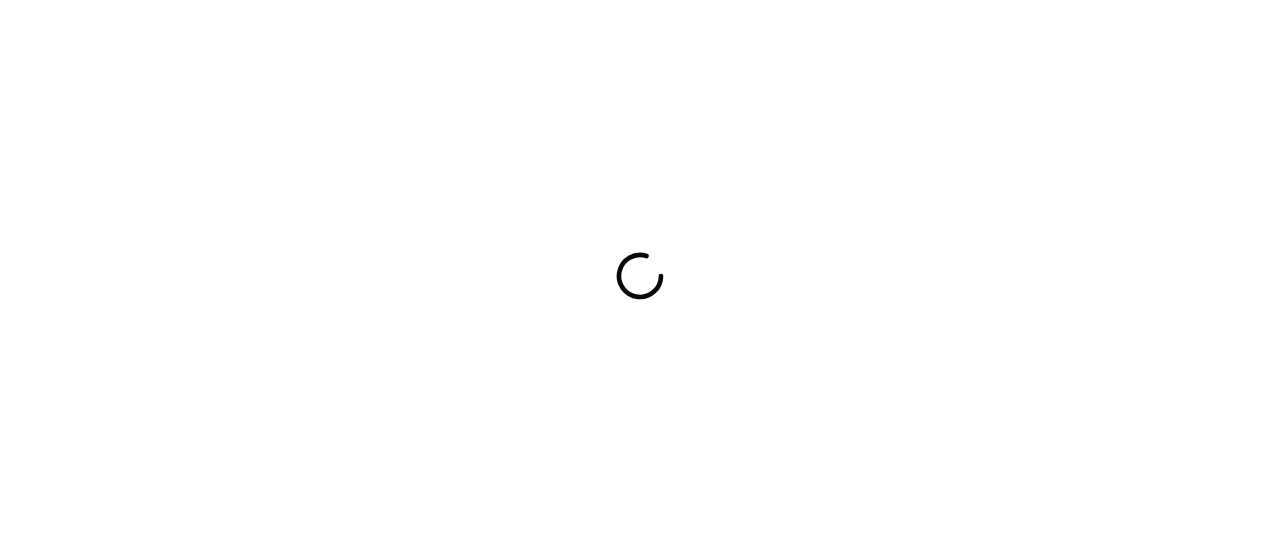 scroll, scrollTop: 0, scrollLeft: 0, axis: both 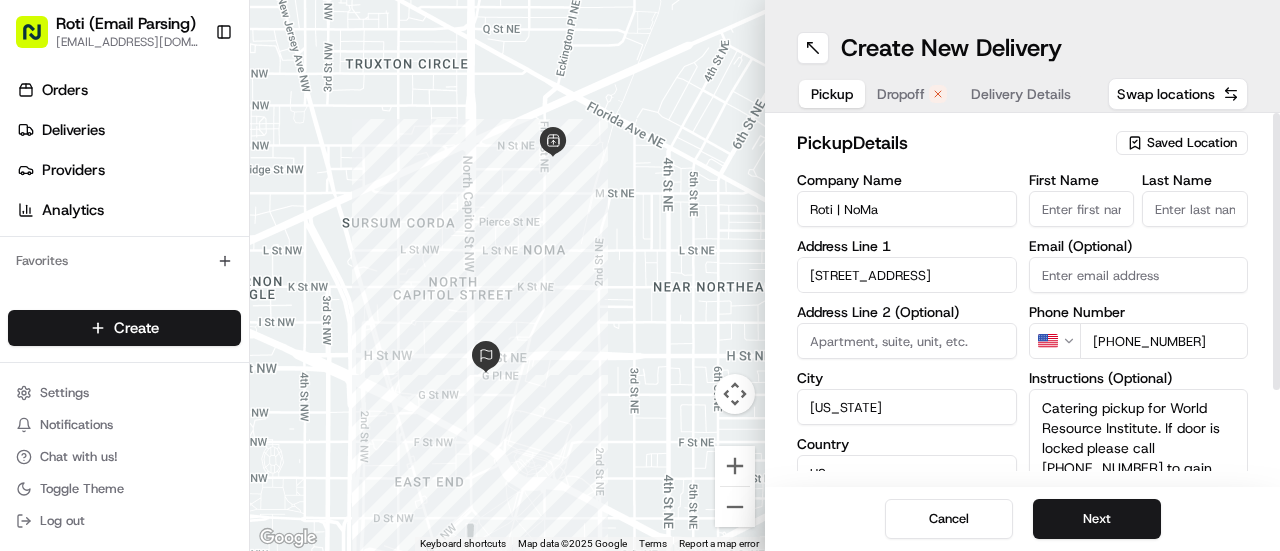 click on "pickup  Details" at bounding box center (950, 143) 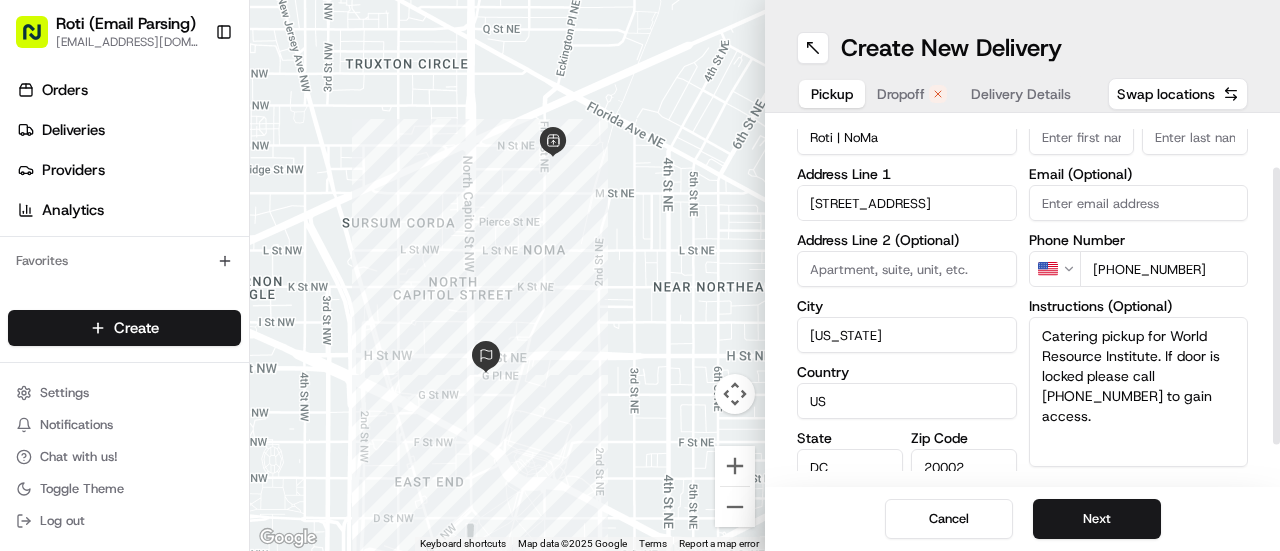 scroll, scrollTop: 121, scrollLeft: 0, axis: vertical 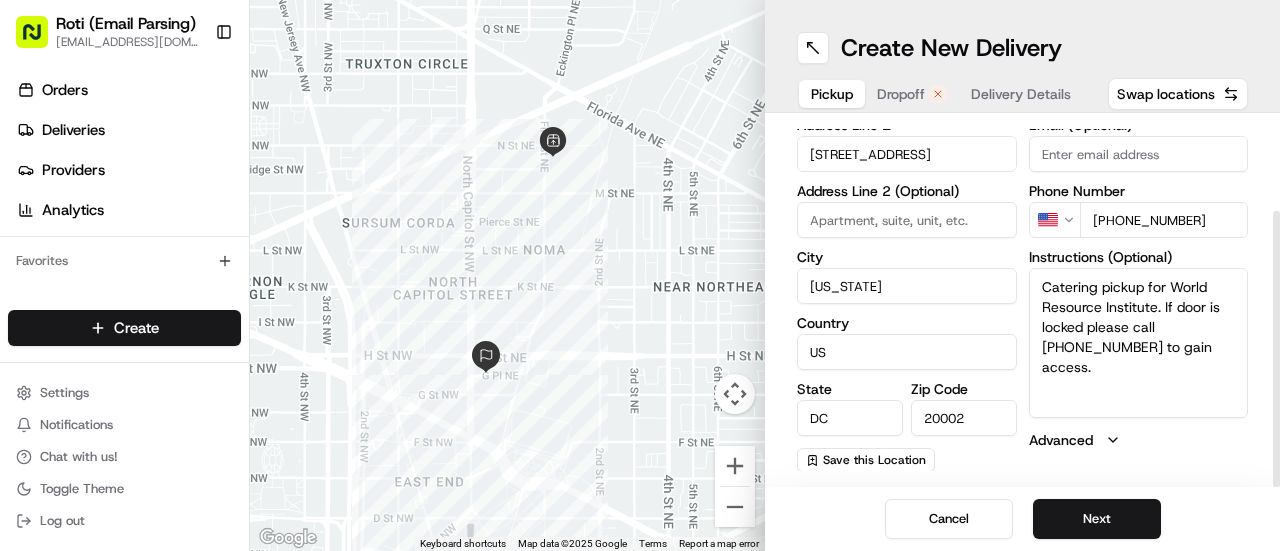 drag, startPoint x: 1279, startPoint y: 144, endPoint x: 1279, endPoint y: 325, distance: 181 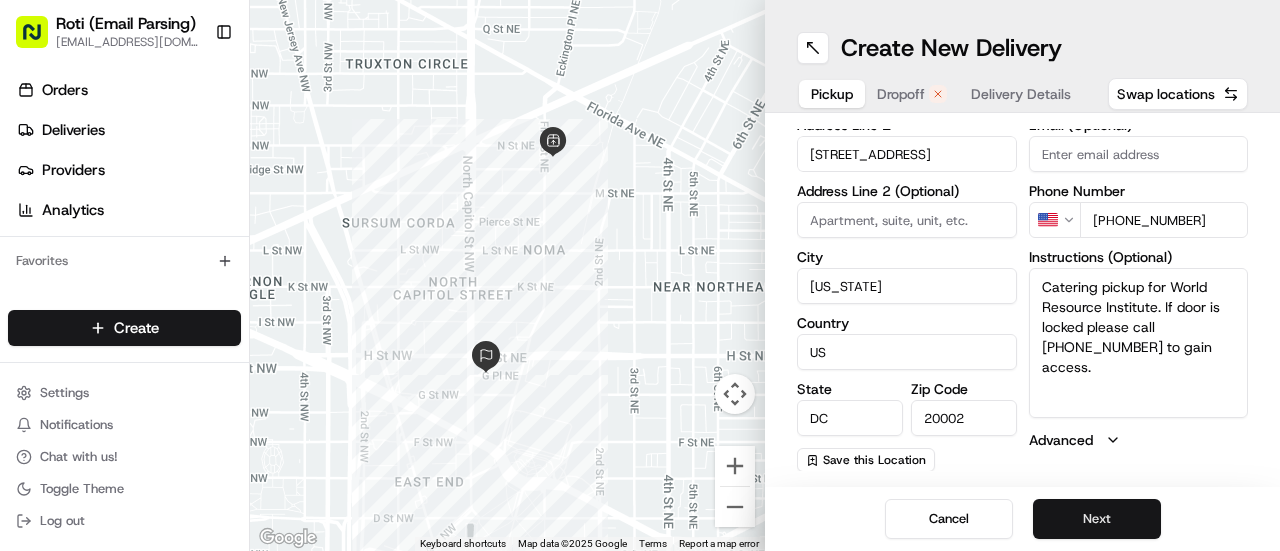 click on "Next" at bounding box center (1097, 519) 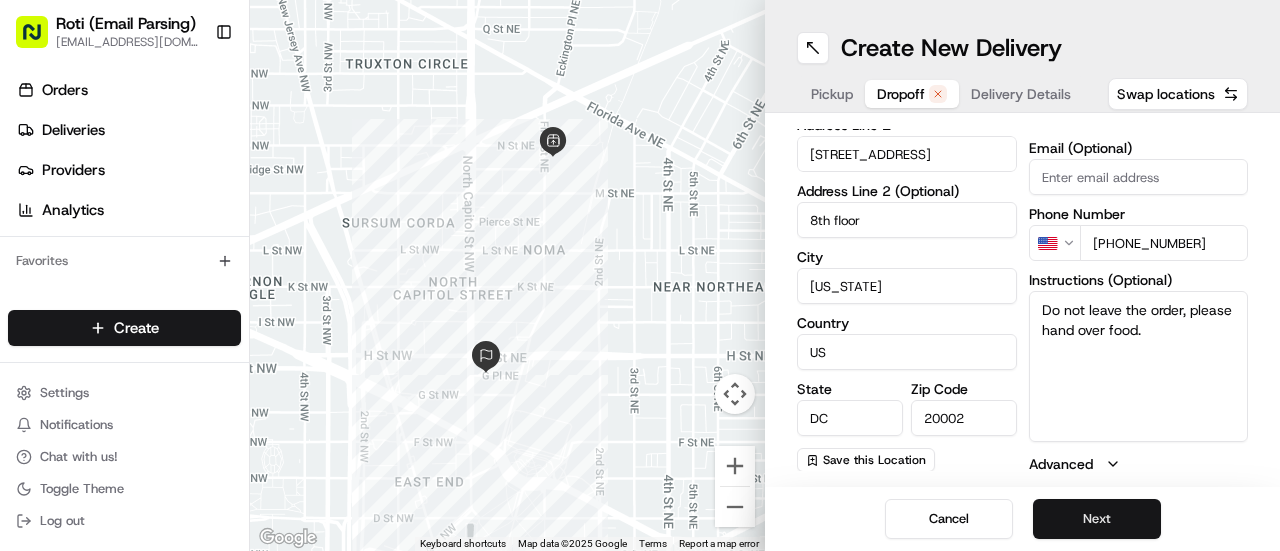 click on "Next" at bounding box center (1097, 519) 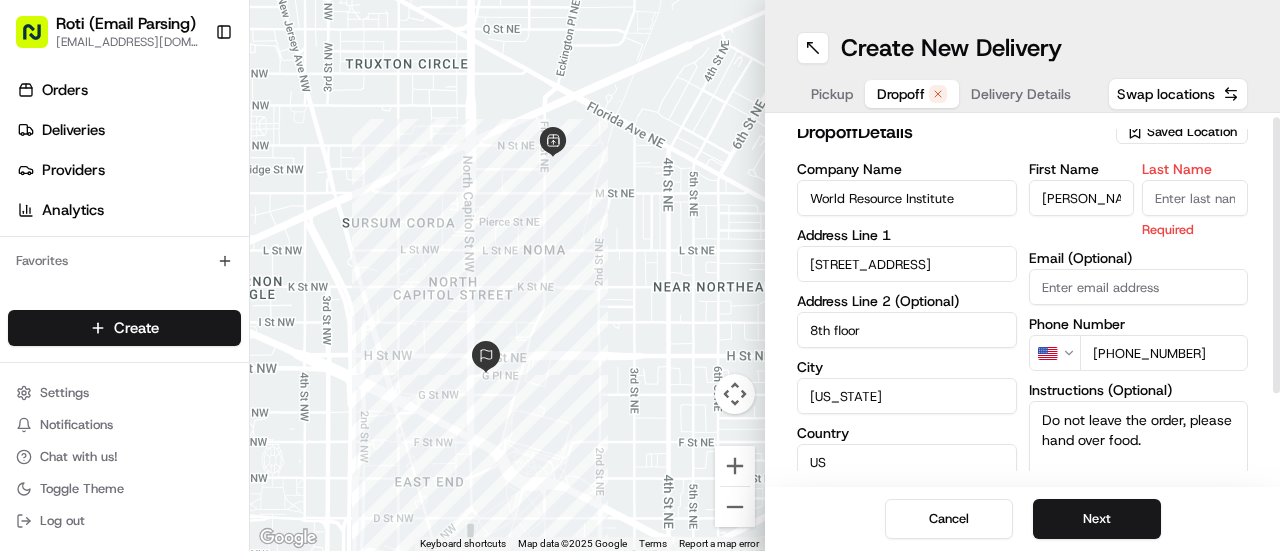 scroll, scrollTop: 0, scrollLeft: 0, axis: both 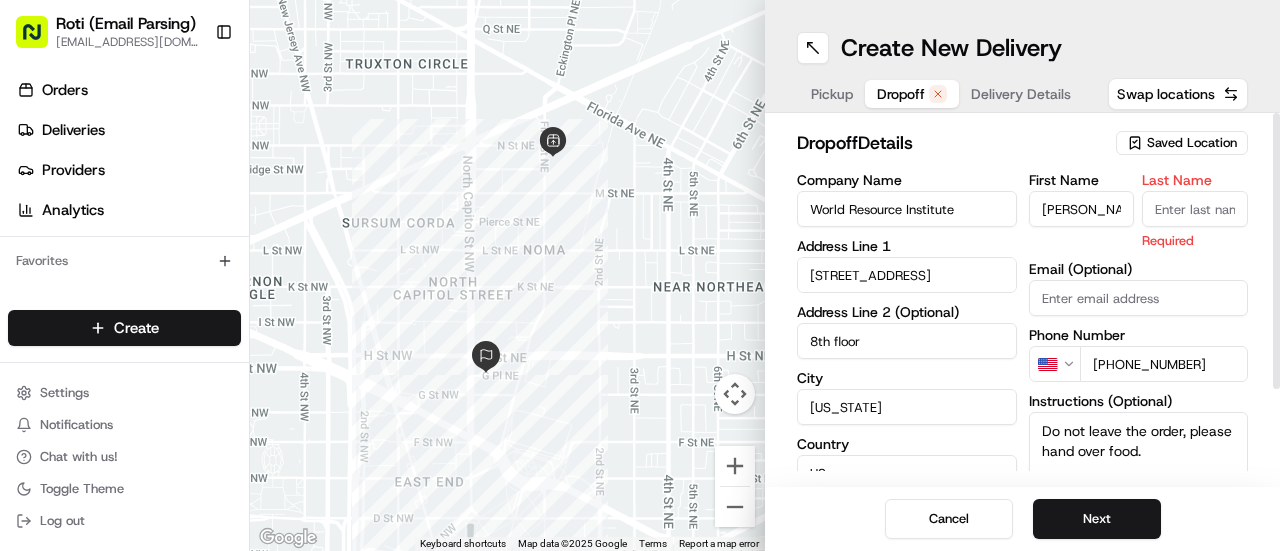 drag, startPoint x: 1279, startPoint y: 389, endPoint x: 1279, endPoint y: 252, distance: 137 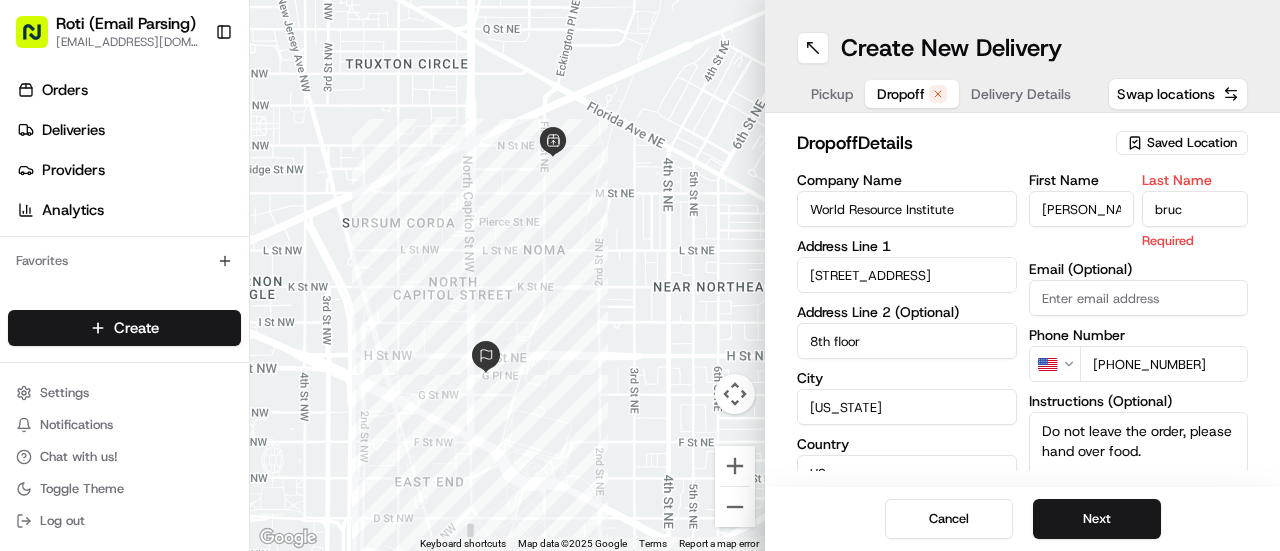 type on "bruce" 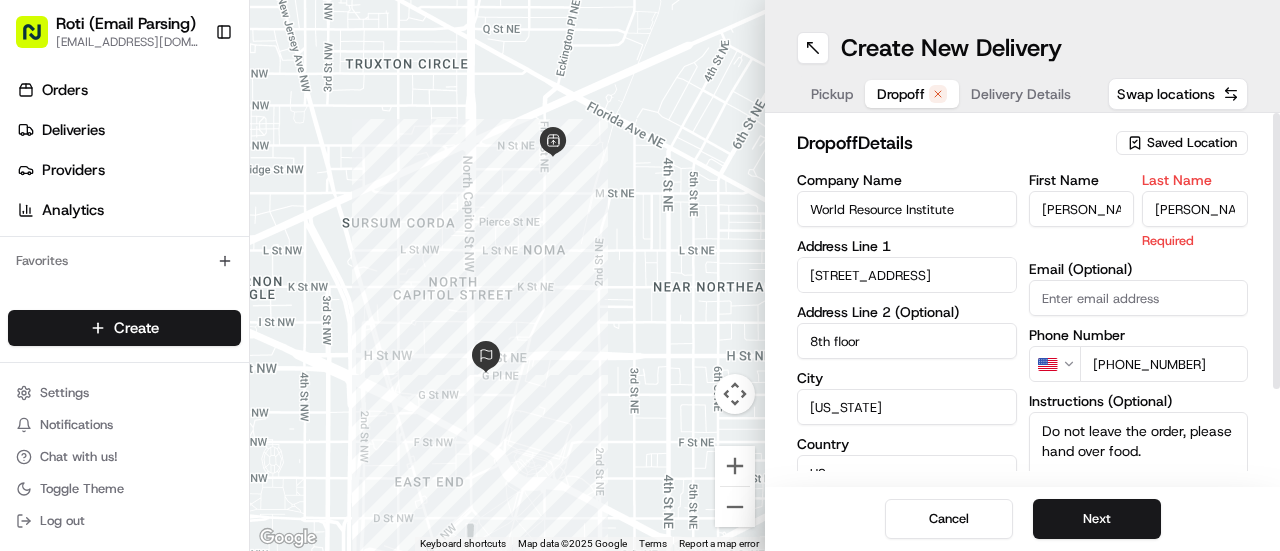 click on "Pickup" at bounding box center (832, 94) 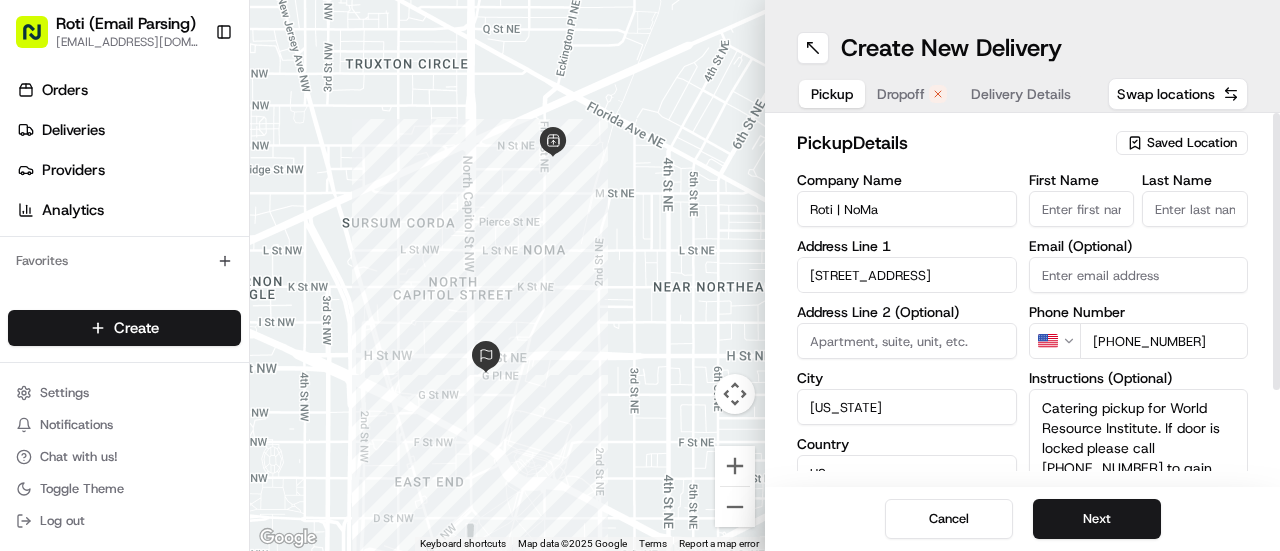 click on "Saved Location" at bounding box center (1192, 143) 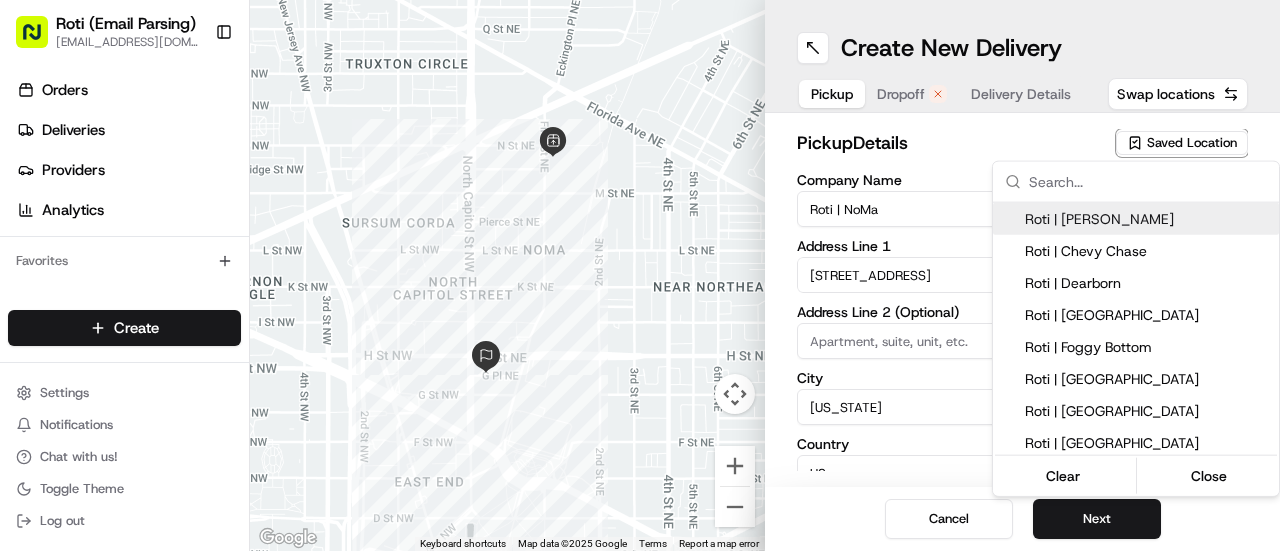 click at bounding box center (1148, 182) 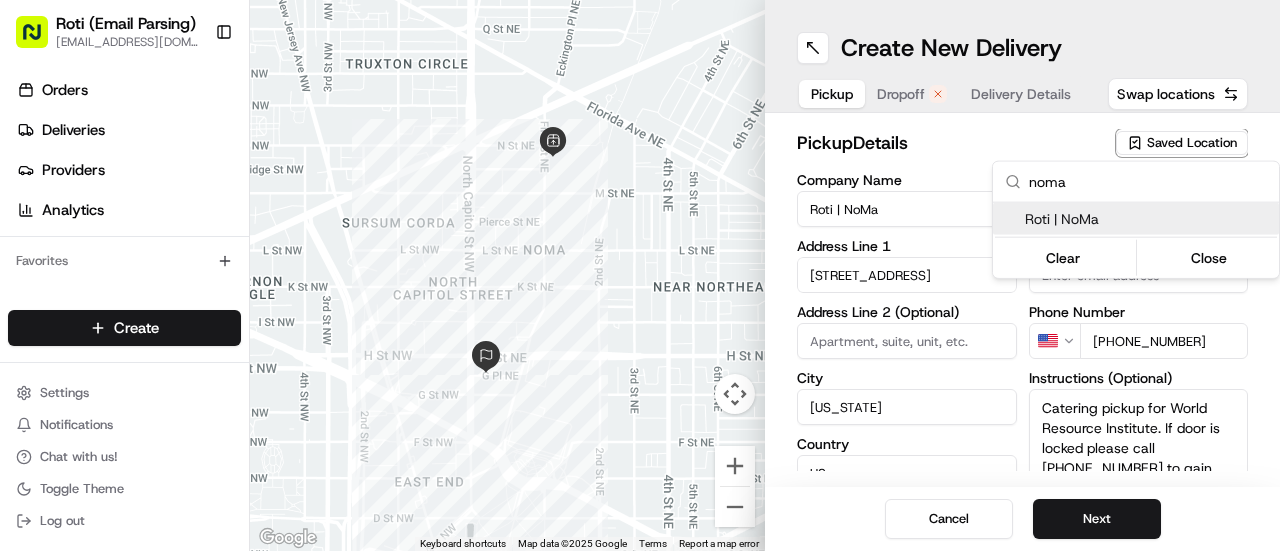 type on "noma" 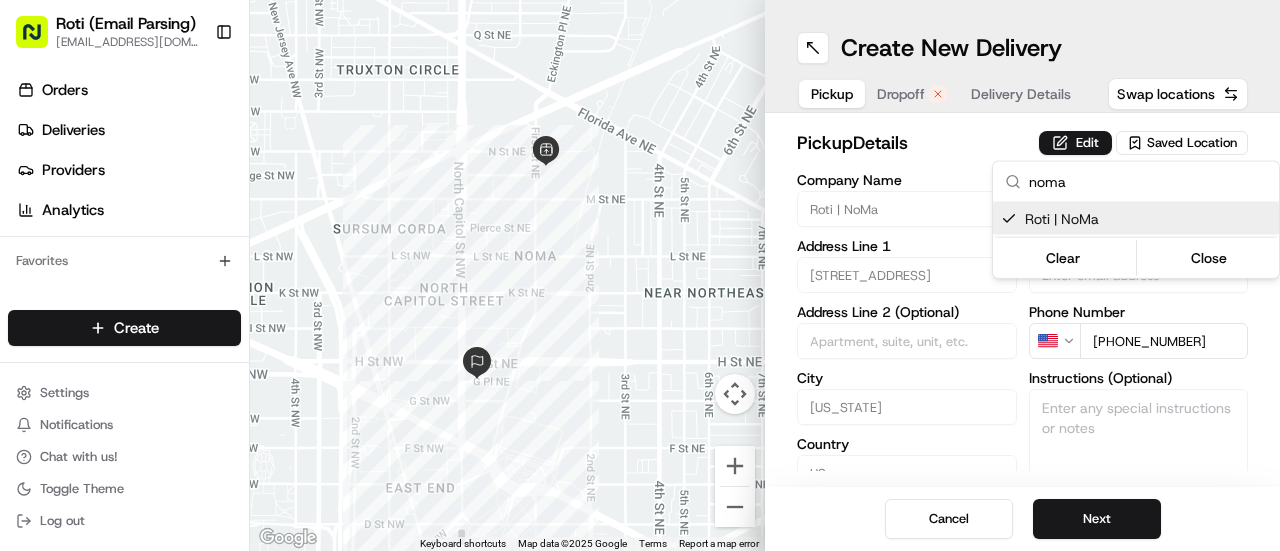 click on "Roti (Email Parsing) sbroadhead@roti.com Toggle Sidebar Orders Deliveries Providers Analytics Favorites Main Menu Members & Organization Organization Users Roles Preferences Customization Tracking Orchestration Automations Dispatch Strategy Locations Pickup Locations Dropoff Locations Billing Billing Refund Requests Integrations Notification Triggers Webhooks API Keys Request Logs Create Settings Notifications Chat with us! Toggle Theme Log out ← Move left → Move right ↑ Move up ↓ Move down + Zoom in - Zoom out Home Jump left by 75% End Jump right by 75% Page Up Jump up by 75% Page Down Jump down by 75% Keyboard shortcuts Map Data Map data ©2025 Google Map data ©2025 Google 200 m  Click to toggle between metric and imperial units Terms Report a map error Create New Delivery Pickup Dropoff Delivery Details Swap locations pickup  Details  Edit Saved Location Company Name Roti | NoMa Address Line 1 1275 First St NE Address Line 2 (Optional) City Washington Country US State DC Zip Code" at bounding box center [640, 275] 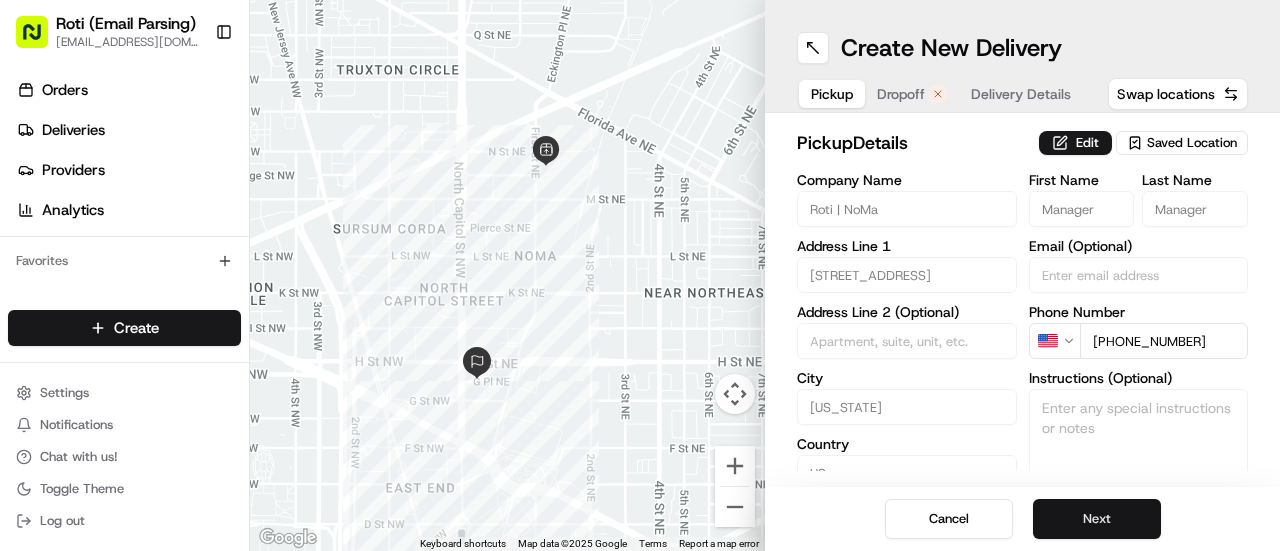 click on "Next" at bounding box center [1097, 519] 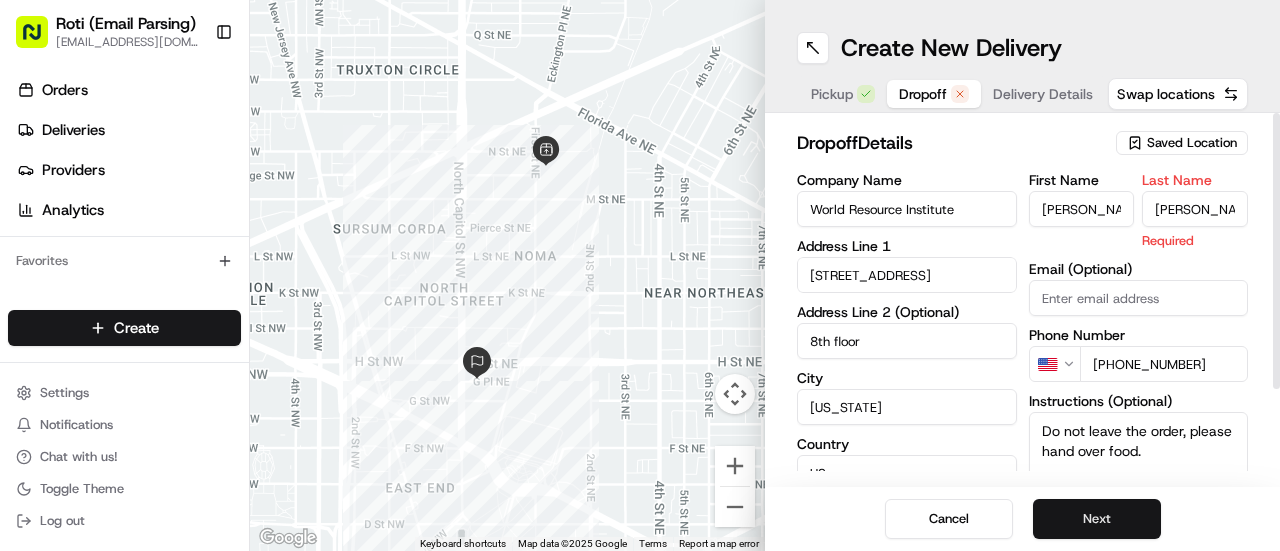 click on "Next" at bounding box center (1097, 519) 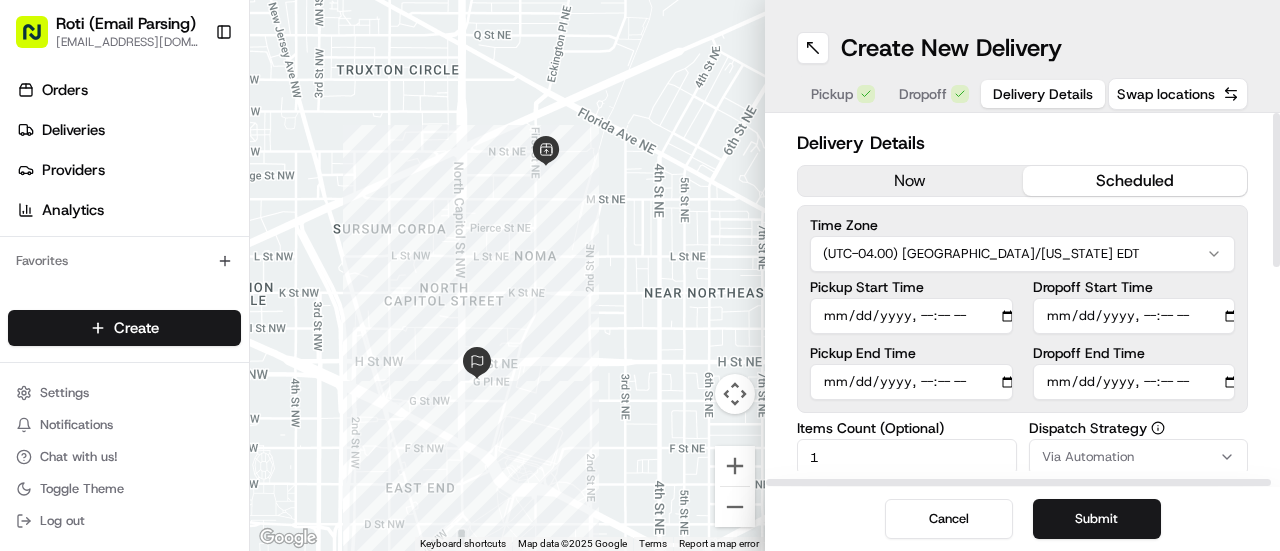 click on "Delivery Details now scheduled Time Zone (UTC-04.00) America/New York EDT Pickup Start Time Pickup End Time Dropoff Start Time Dropoff End Time Items Count (Optional) 1 Currency USD Package Value 204.17 Package Identifier (Optional) 018530_copy Description (Optional) N/A Dispatch Strategy Via Automation Package Requirements (Optional) Photo Proof of Delivery Minimum Vehicle Size (Optional) Car Driver Tip (Optional) 18.38 $ 5 $ 10 $ 15 $ 30 $ 50 Package Items ( 0 ) Total Package Dimensions (Optional) Advanced (Optional)" at bounding box center (1022, 300) 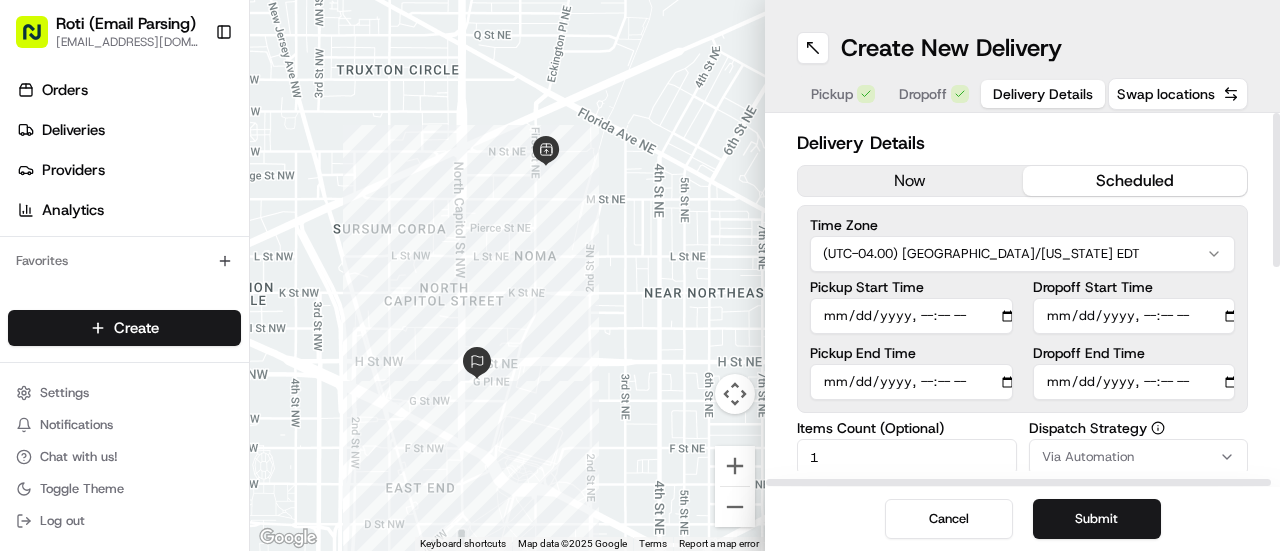 click on "Time Zone" at bounding box center [1022, 225] 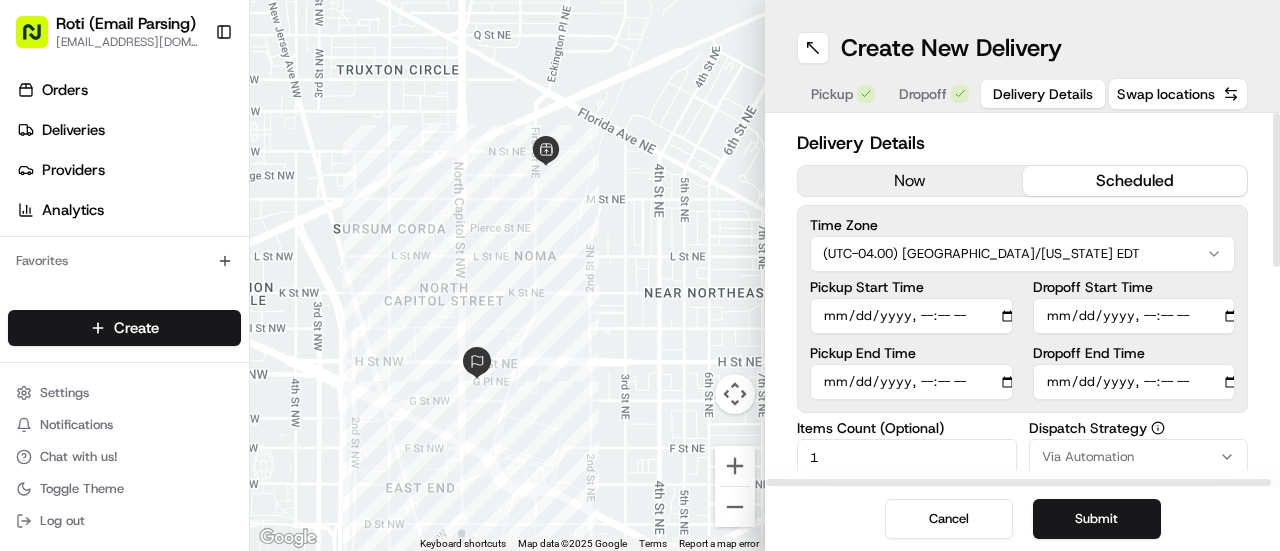 click on "Roti (Email Parsing) sbroadhead@roti.com Toggle Sidebar Orders Deliveries Providers Analytics Favorites Main Menu Members & Organization Organization Users Roles Preferences Customization Tracking Orchestration Automations Dispatch Strategy Locations Pickup Locations Dropoff Locations Billing Billing Refund Requests Integrations Notification Triggers Webhooks API Keys Request Logs Create Settings Notifications Chat with us! Toggle Theme Log out ← Move left → Move right ↑ Move up ↓ Move down + Zoom in - Zoom out Home Jump left by 75% End Jump right by 75% Page Up Jump up by 75% Page Down Jump down by 75% Keyboard shortcuts Map Data Map data ©2025 Google Map data ©2025 Google 200 m  Click to toggle between metric and imperial units Terms Report a map error Create New Delivery Pickup Dropoff Delivery Details Swap locations Delivery Details now scheduled Time Zone (UTC-04.00) America/New York EDT Pickup Start Time Pickup End Time Dropoff Start Time Dropoff End Time 1 Currency USD 204.17" at bounding box center (640, 275) 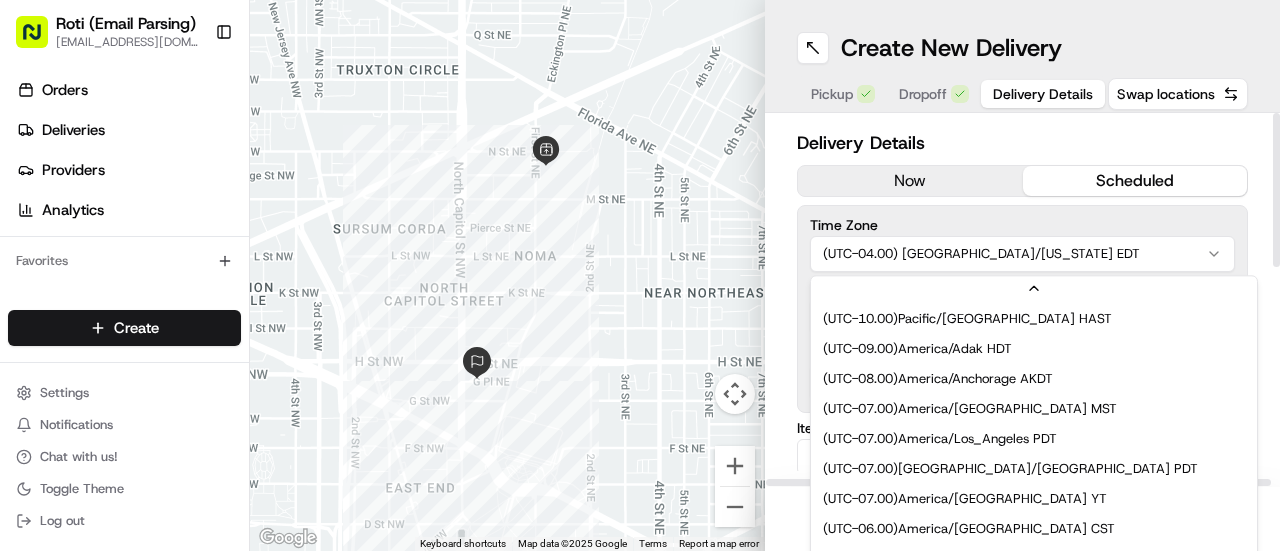 scroll, scrollTop: 119, scrollLeft: 0, axis: vertical 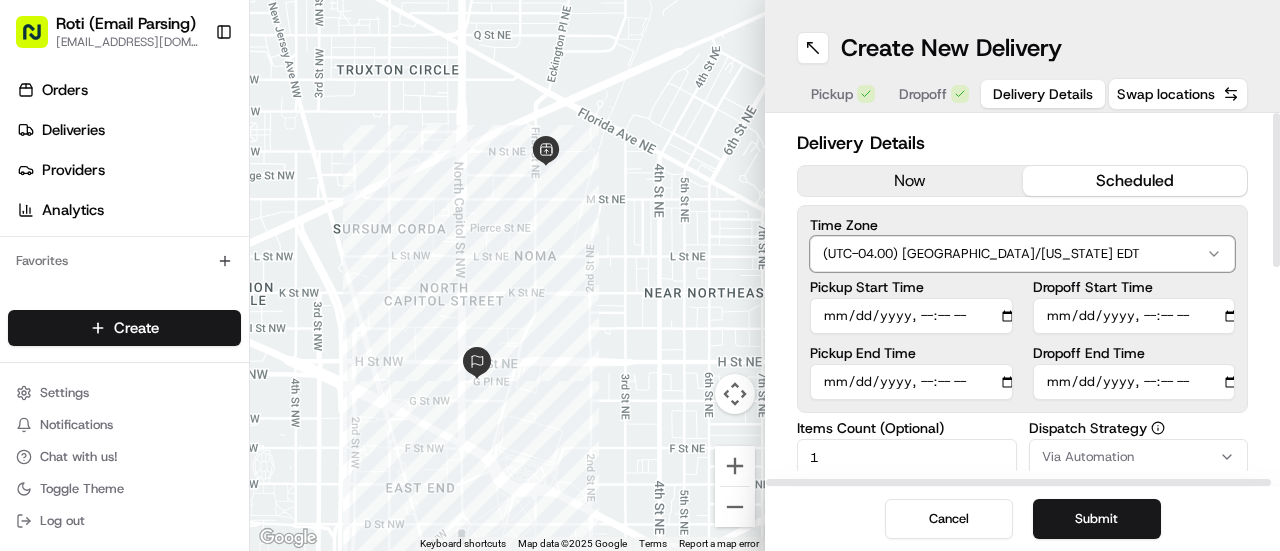 drag, startPoint x: 1279, startPoint y: 185, endPoint x: 1279, endPoint y: 247, distance: 62 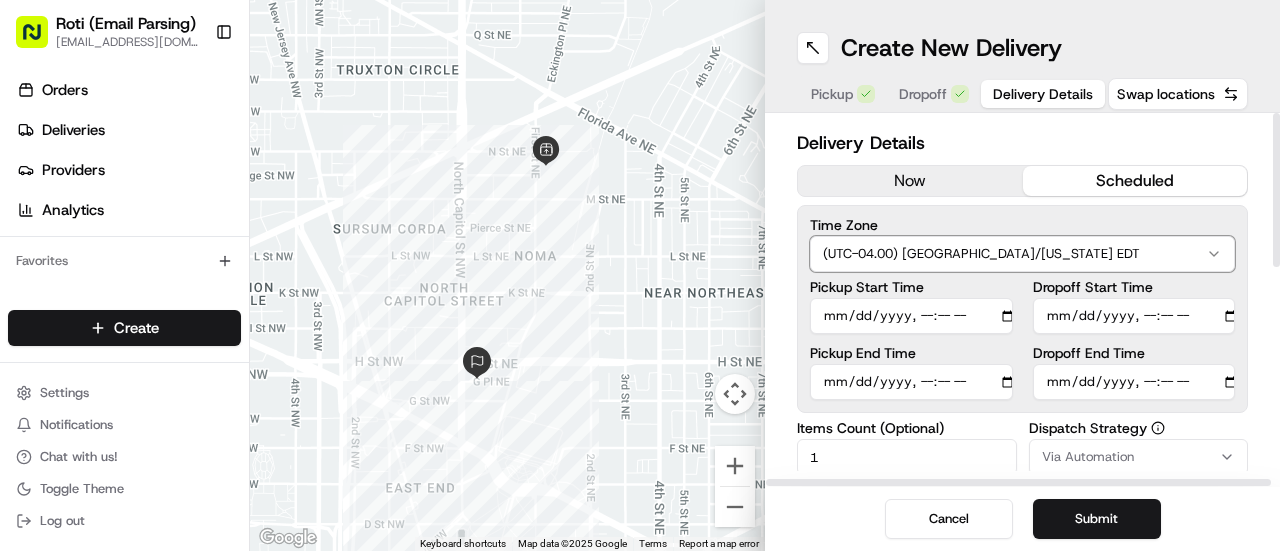 click on "Roti (Email Parsing) sbroadhead@roti.com Toggle Sidebar Orders Deliveries Providers Analytics Favorites Main Menu Members & Organization Organization Users Roles Preferences Customization Tracking Orchestration Automations Dispatch Strategy Locations Pickup Locations Dropoff Locations Billing Billing Refund Requests Integrations Notification Triggers Webhooks API Keys Request Logs Create Settings Notifications Chat with us! Toggle Theme Log out ← Move left → Move right ↑ Move up ↓ Move down + Zoom in - Zoom out Home Jump left by 75% End Jump right by 75% Page Up Jump up by 75% Page Down Jump down by 75% Keyboard shortcuts Map Data Map data ©2025 Google Map data ©2025 Google 200 m  Click to toggle between metric and imperial units Terms Report a map error Create New Delivery Pickup Dropoff Delivery Details Swap locations Delivery Details now scheduled Time Zone (UTC-04.00) America/New York EDT Pickup Start Time Pickup End Time Dropoff Start Time Dropoff End Time 1 Currency USD 204.17" at bounding box center (640, 275) 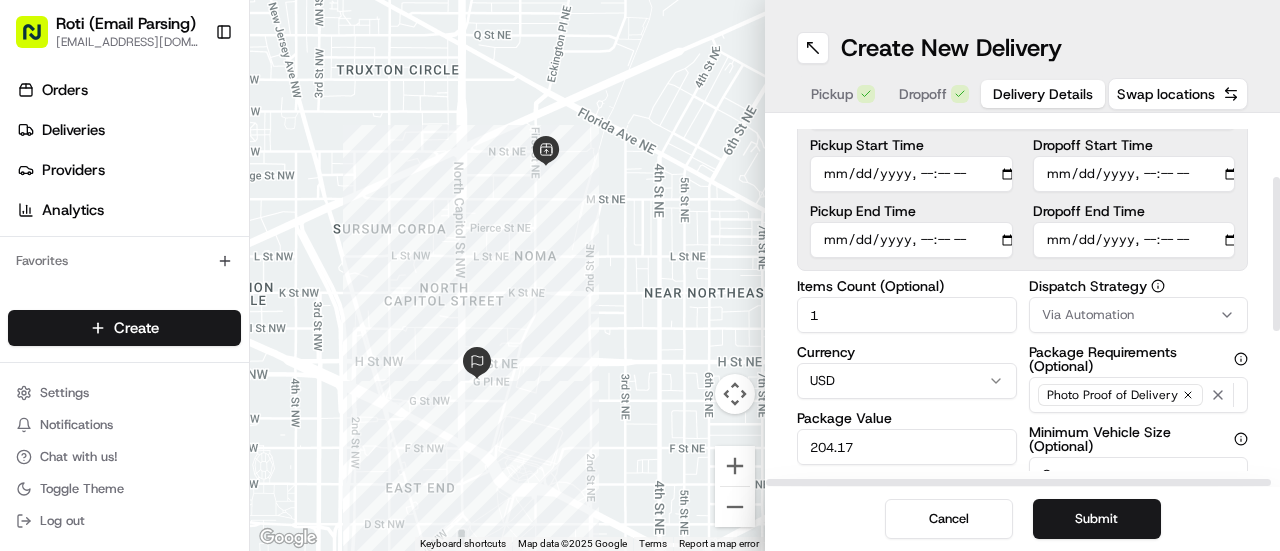 drag, startPoint x: 1279, startPoint y: 235, endPoint x: 1277, endPoint y: 299, distance: 64.03124 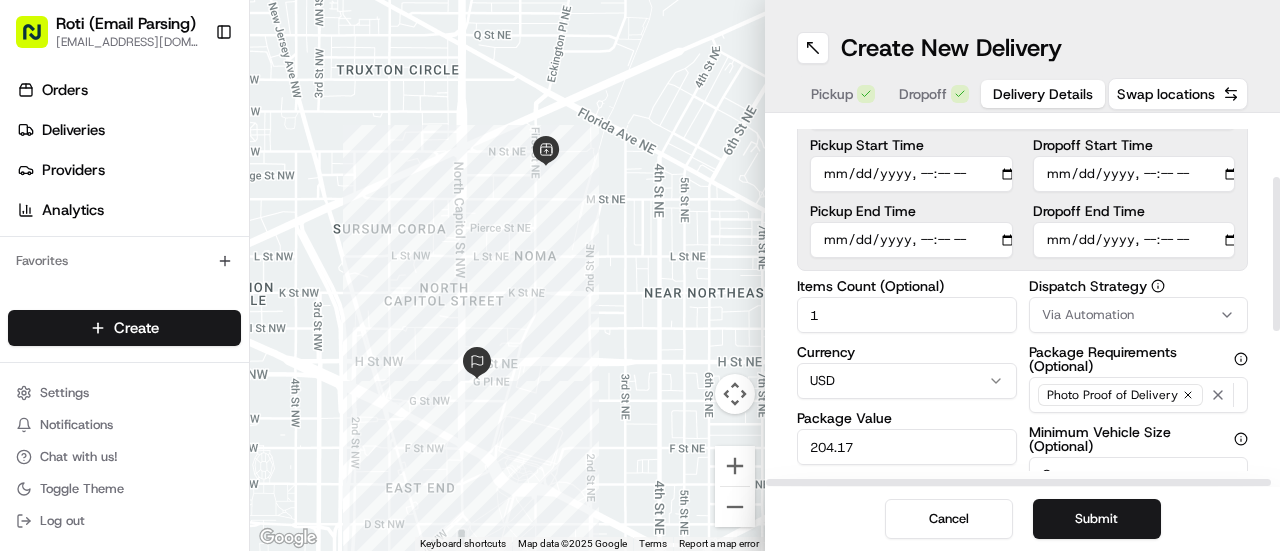 click at bounding box center (1276, 254) 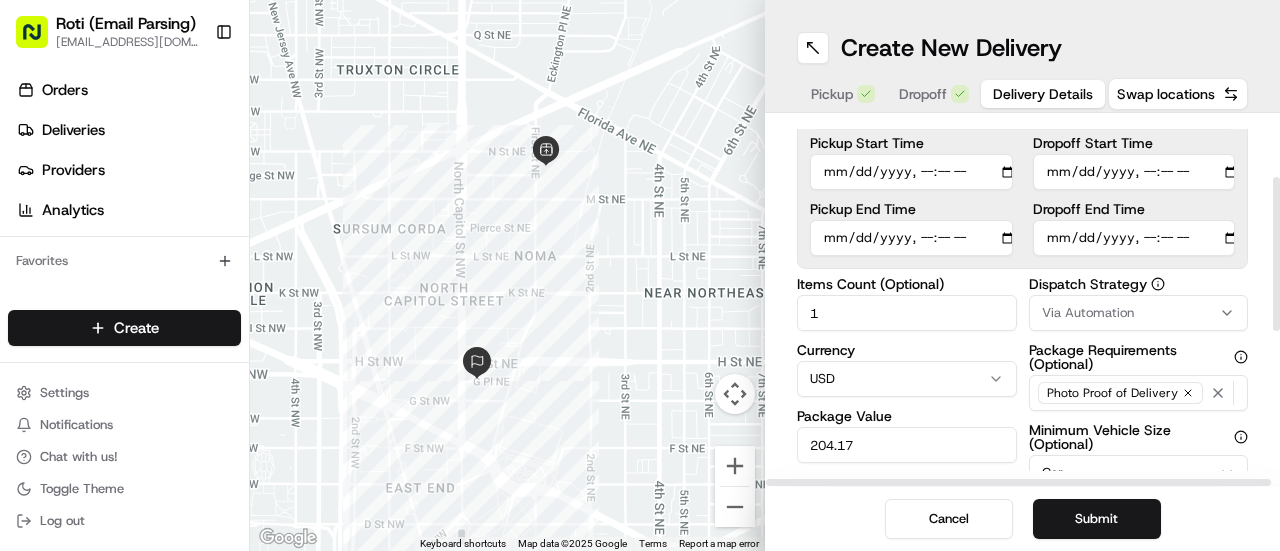 click at bounding box center (1276, 254) 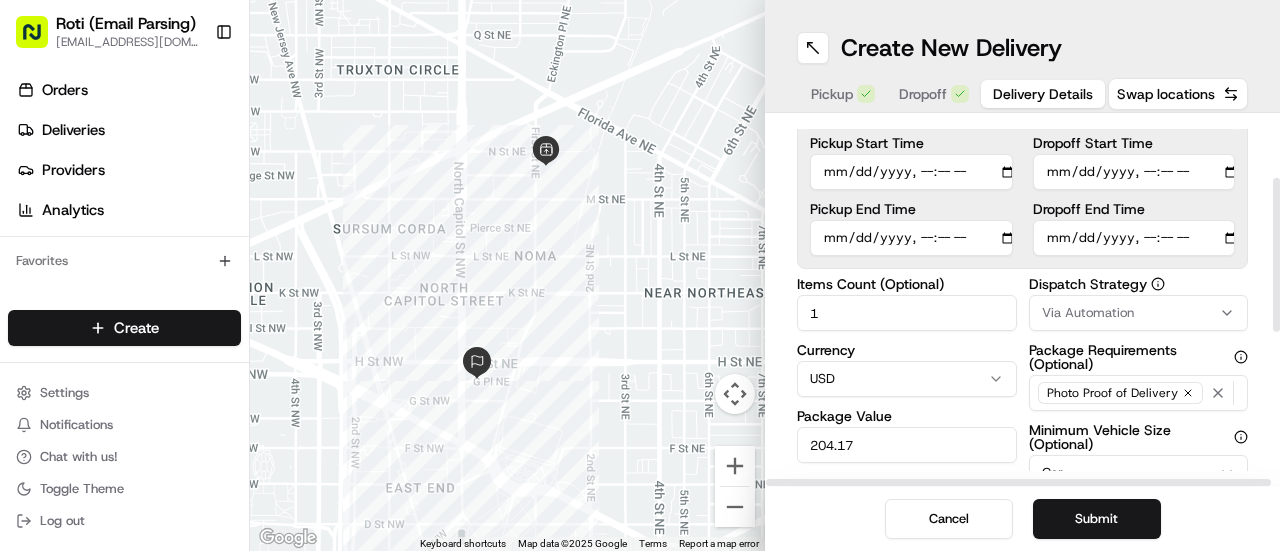 click on "Pickup Start Time" at bounding box center (911, 172) 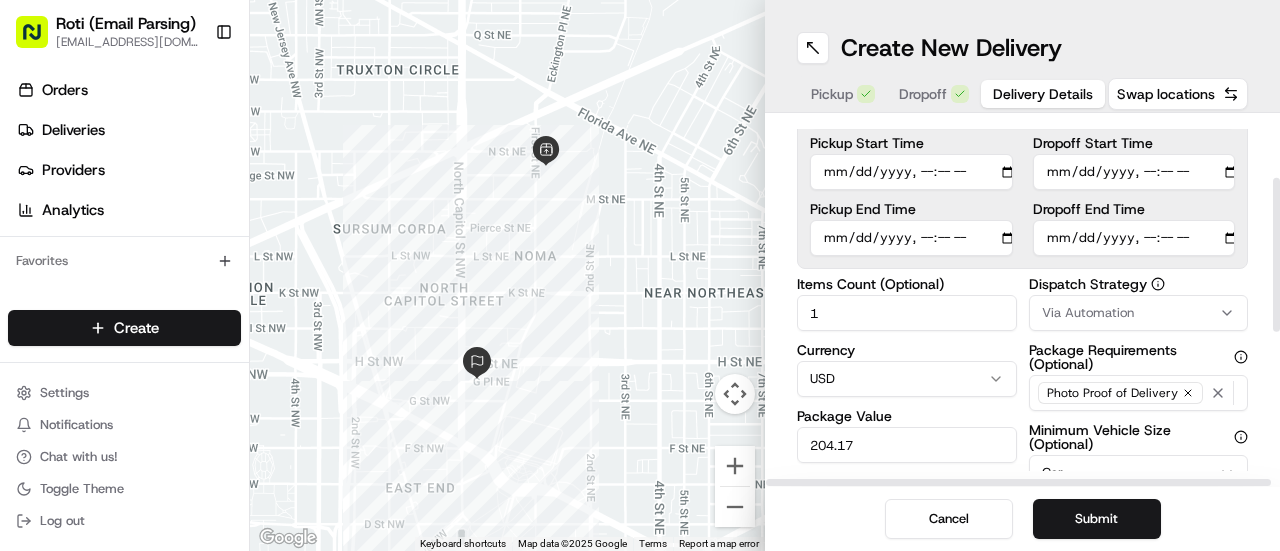 type 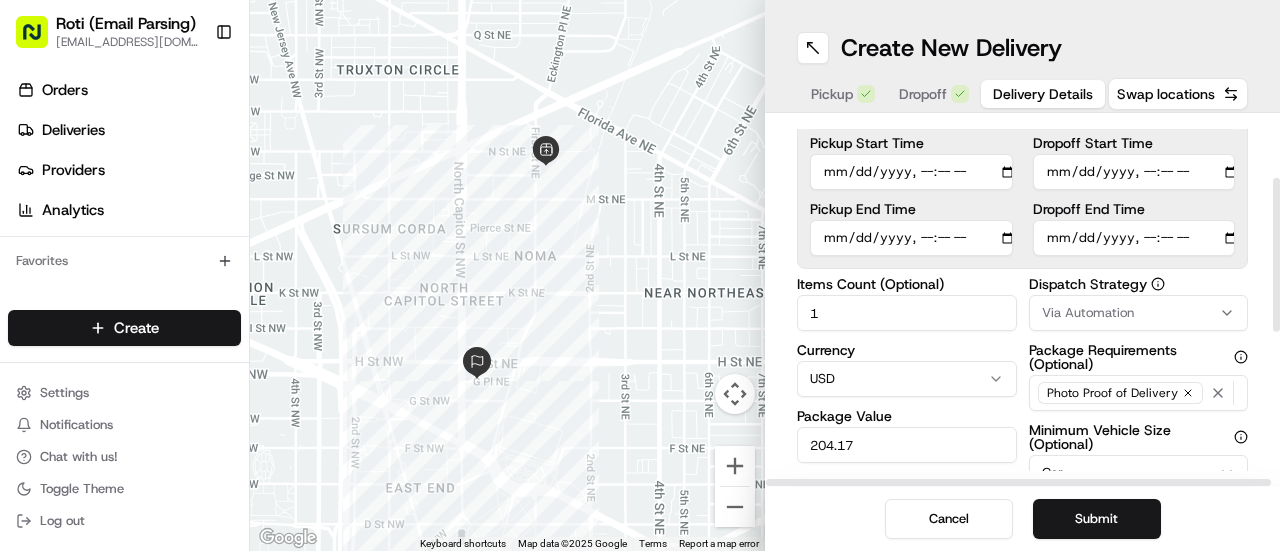click on "Pickup End Time" at bounding box center (911, 238) 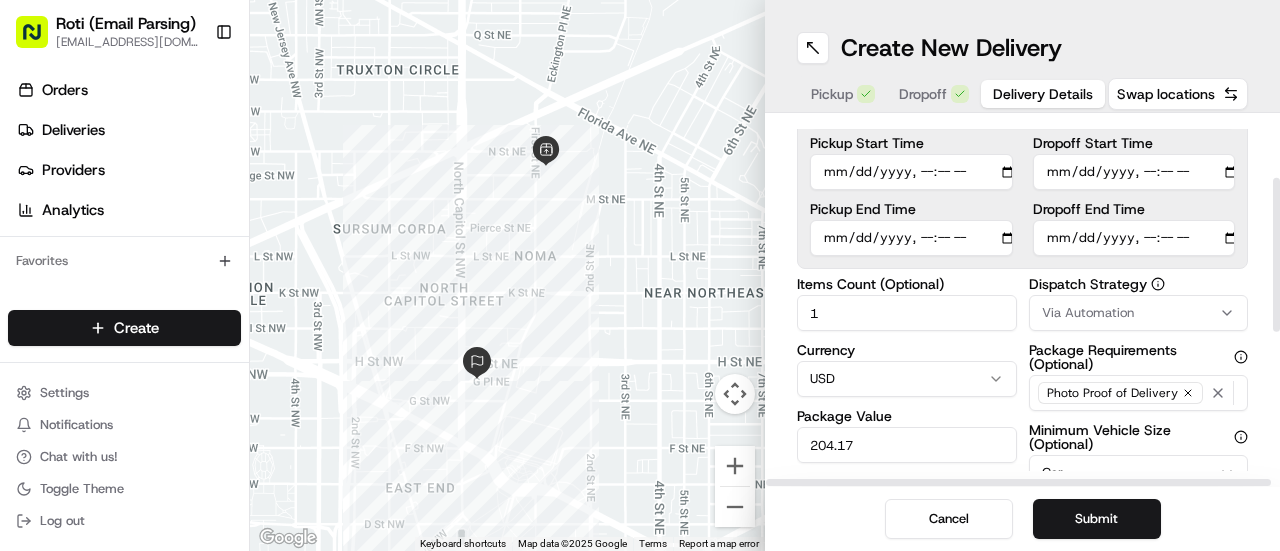 type 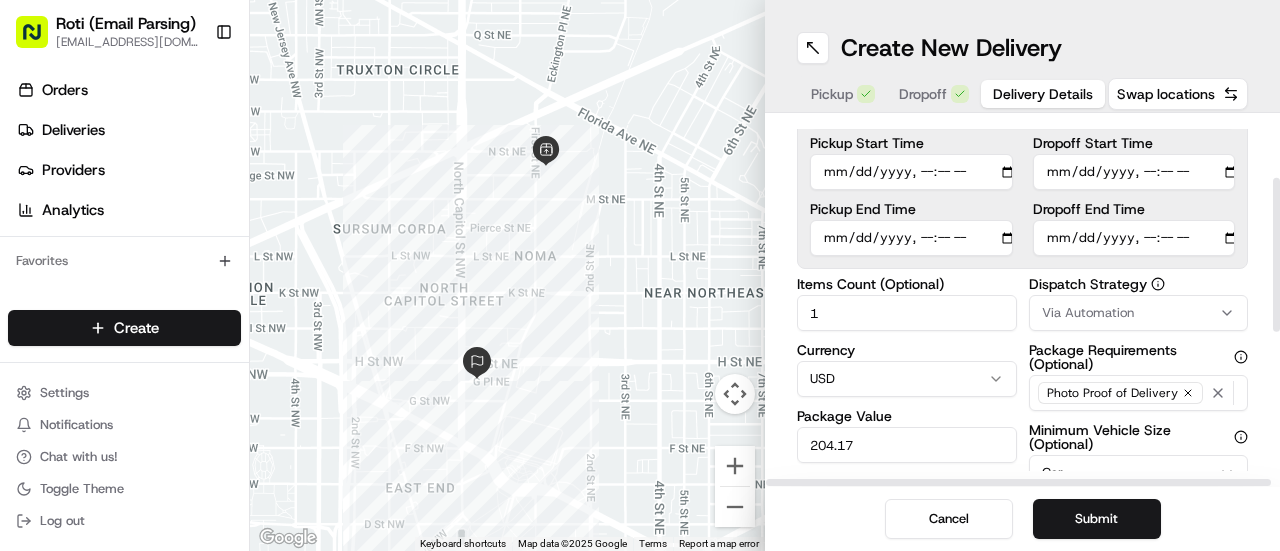 click on "Dropoff Start Time" at bounding box center (1134, 172) 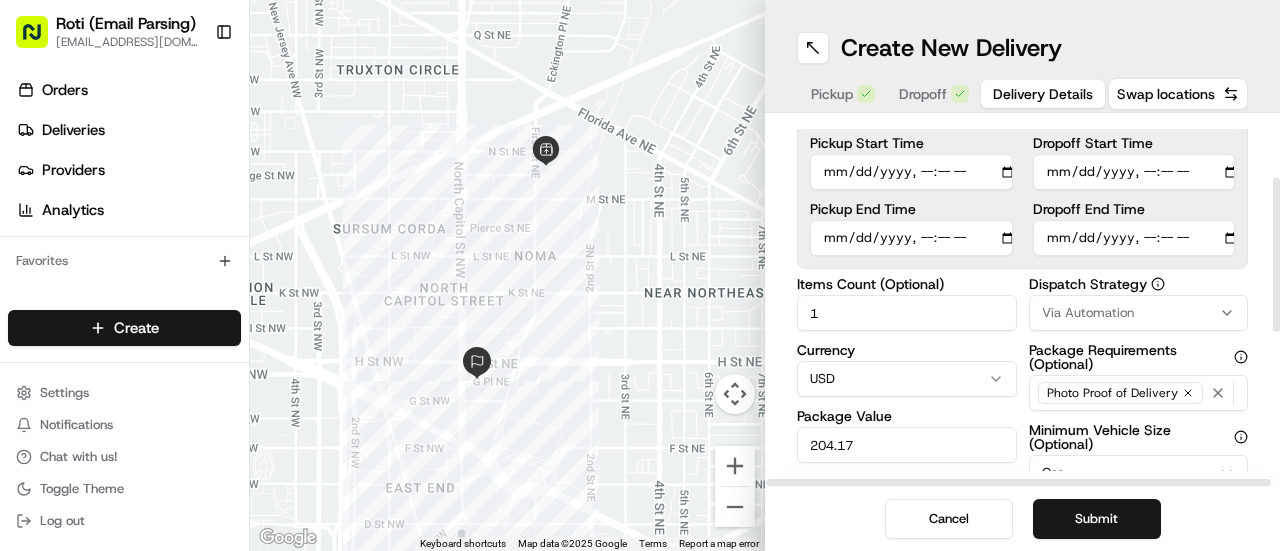 click on "Via Automation" at bounding box center (1139, 313) 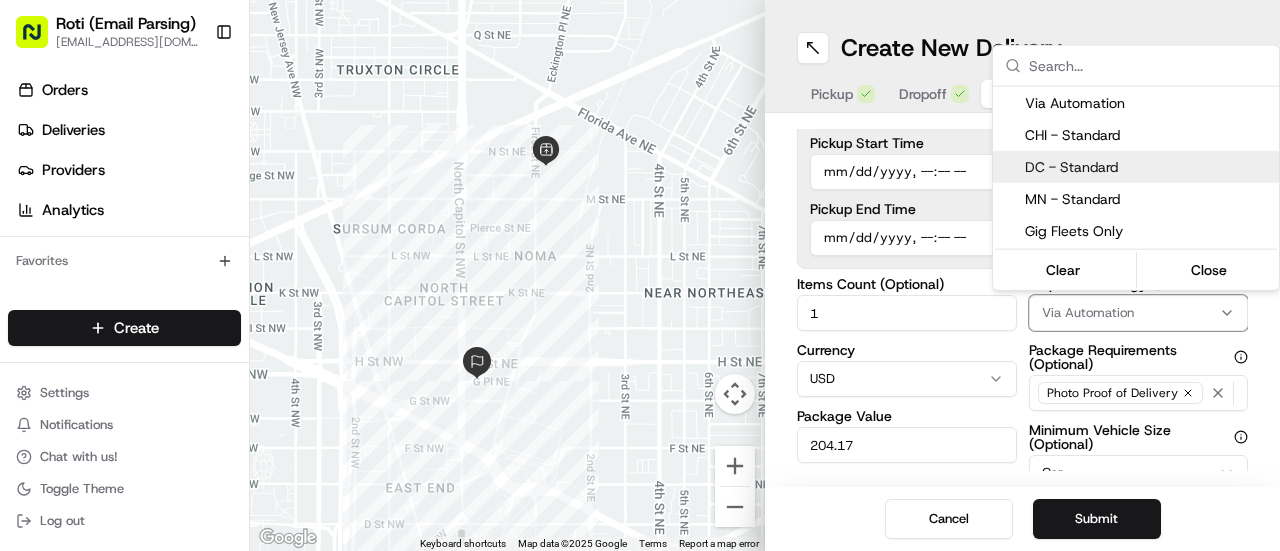 click on "DC - Standard" at bounding box center [1148, 167] 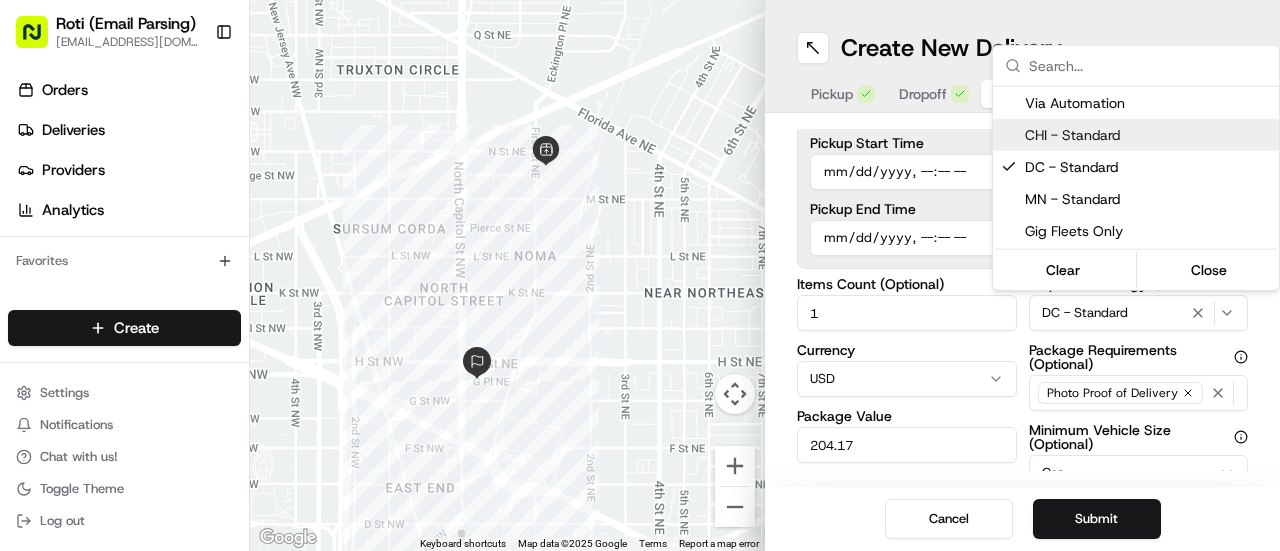 click on "Roti (Email Parsing) sbroadhead@roti.com Toggle Sidebar Orders Deliveries Providers Analytics Favorites Main Menu Members & Organization Organization Users Roles Preferences Customization Tracking Orchestration Automations Dispatch Strategy Locations Pickup Locations Dropoff Locations Billing Billing Refund Requests Integrations Notification Triggers Webhooks API Keys Request Logs Create Settings Notifications Chat with us! Toggle Theme Log out ← Move left → Move right ↑ Move up ↓ Move down + Zoom in - Zoom out Home Jump left by 75% End Jump right by 75% Page Up Jump up by 75% Page Down Jump down by 75% Keyboard shortcuts Map Data Map data ©2025 Google Map data ©2025 Google 200 m  Click to toggle between metric and imperial units Terms Report a map error Create New Delivery Pickup Dropoff Delivery Details Swap locations Delivery Details now scheduled Time Zone (UTC-04.00) America/New York EDT Pickup Start Time Pickup End Time Dropoff Start Time Dropoff End Time 1 Currency USD 204.17" at bounding box center [640, 275] 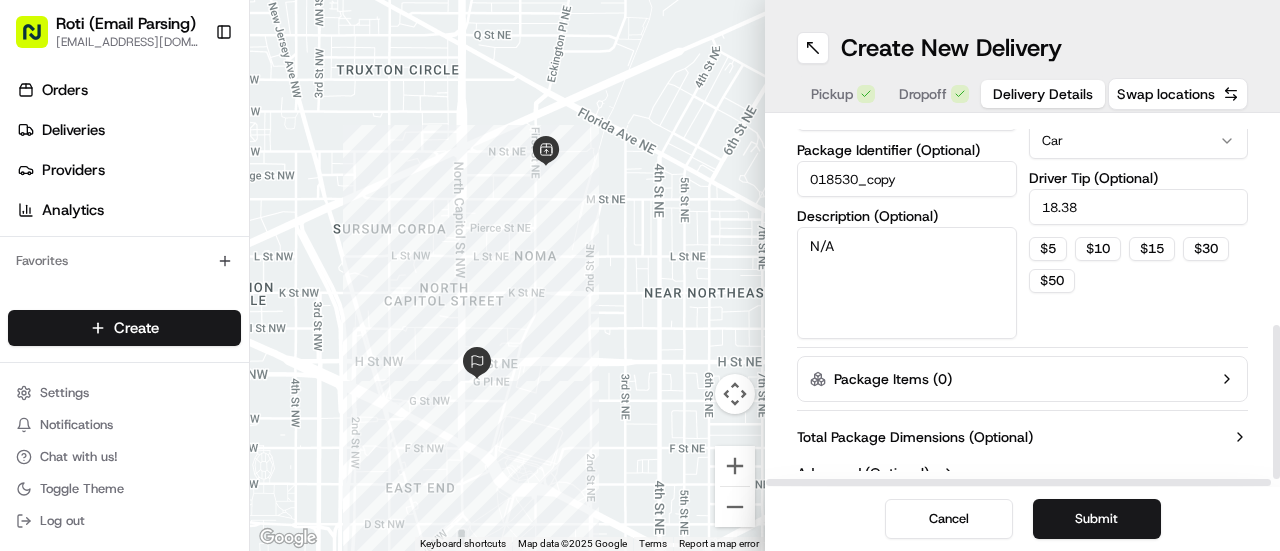 scroll, scrollTop: 494, scrollLeft: 0, axis: vertical 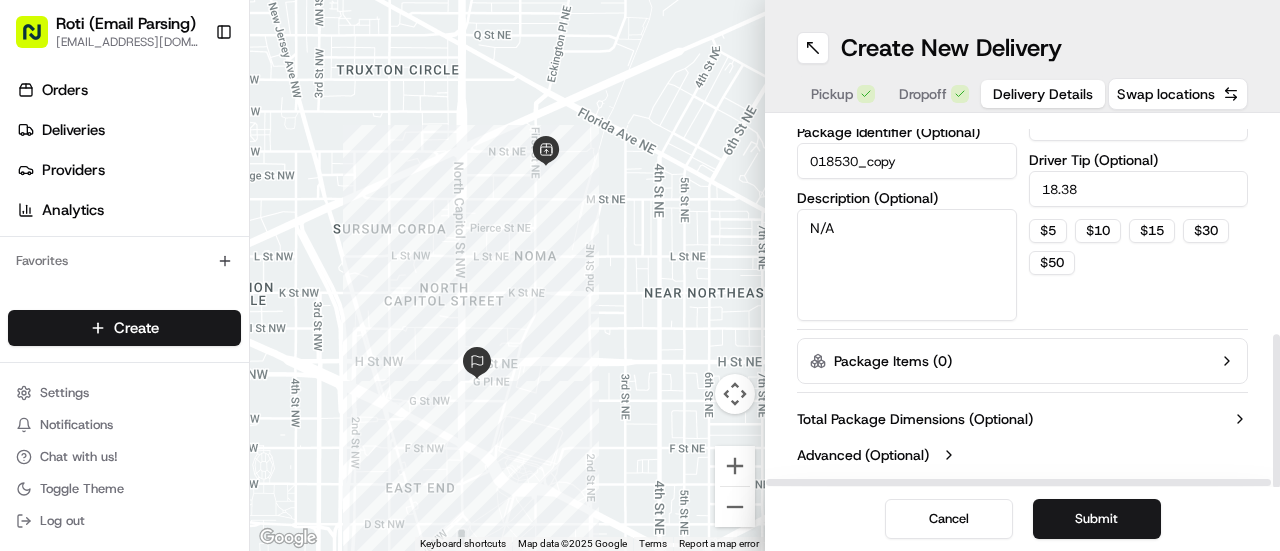 drag, startPoint x: 1279, startPoint y: 255, endPoint x: 1244, endPoint y: 436, distance: 184.35292 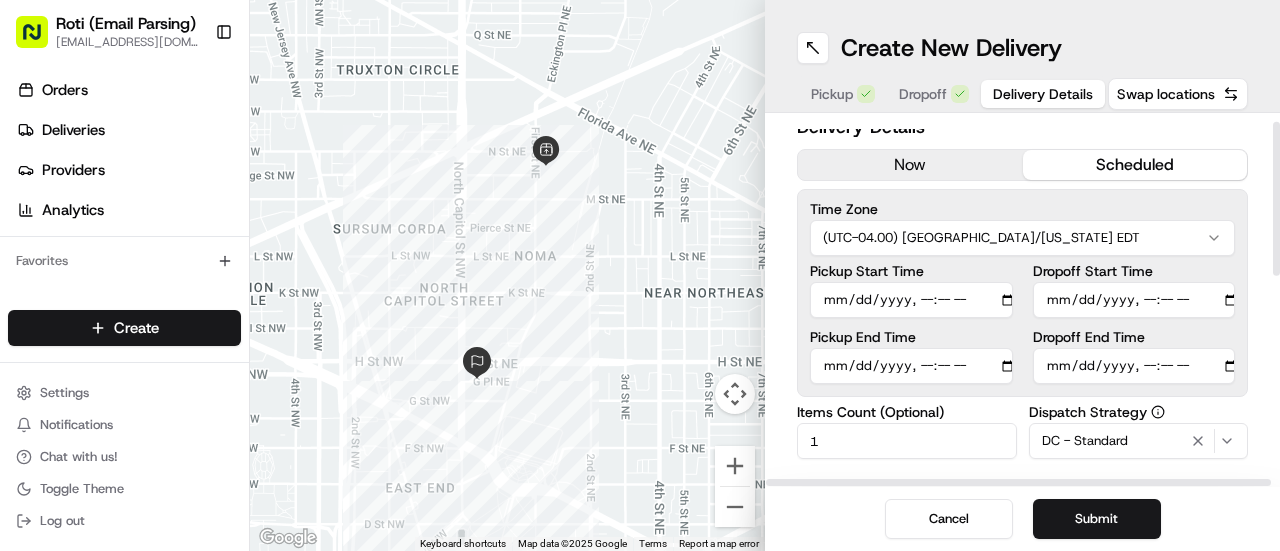 scroll, scrollTop: 13, scrollLeft: 0, axis: vertical 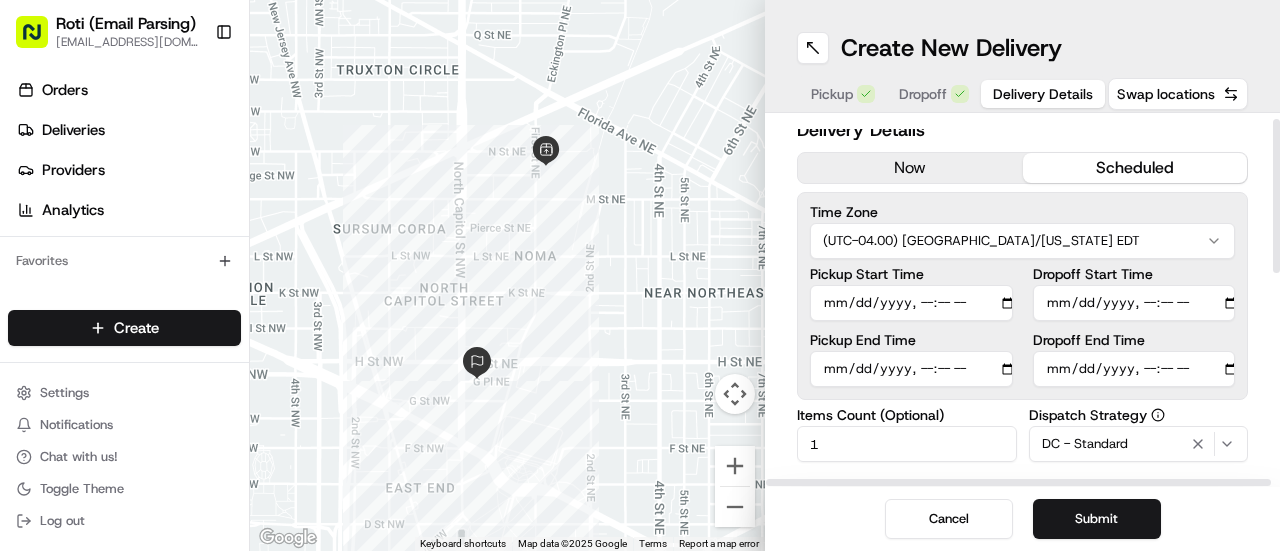 drag, startPoint x: 1279, startPoint y: 402, endPoint x: 1265, endPoint y: 187, distance: 215.45534 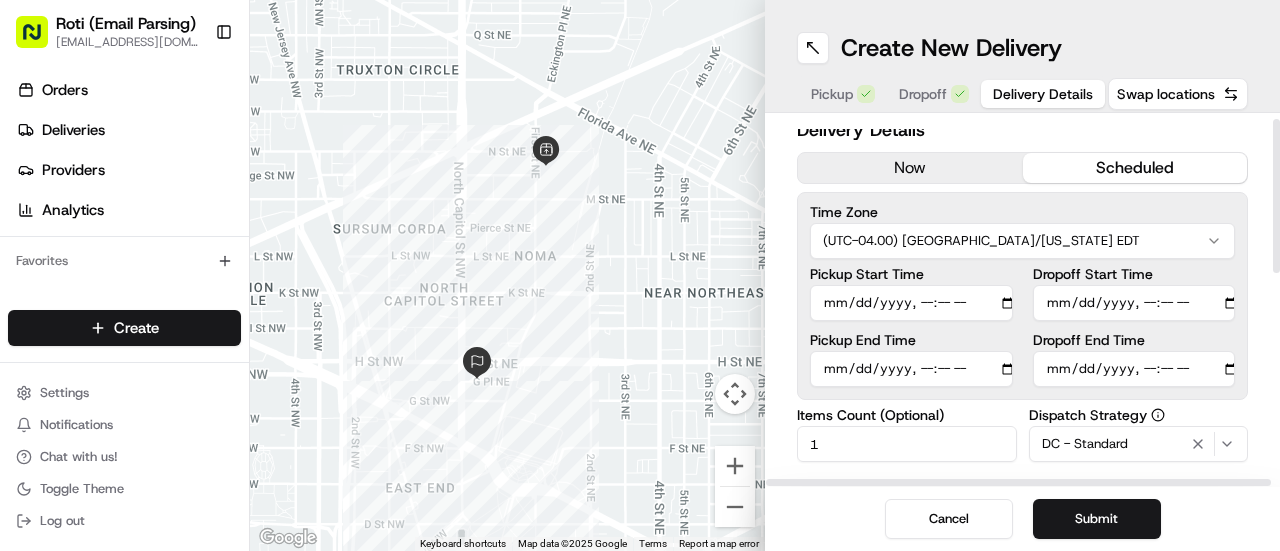 click at bounding box center [1276, 196] 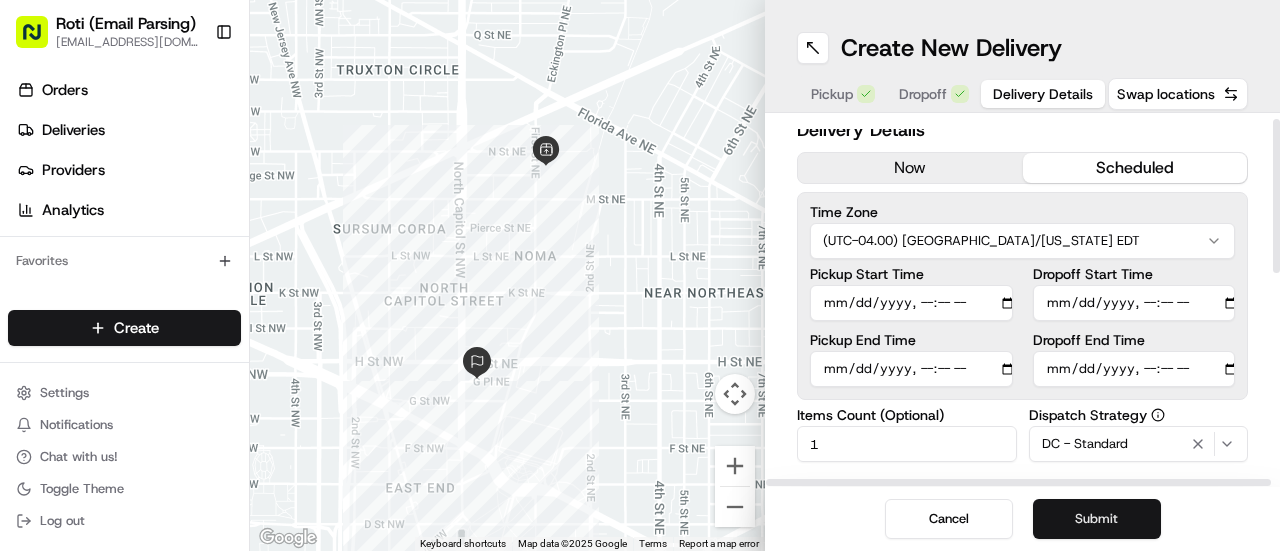 click on "Submit" at bounding box center [1097, 519] 